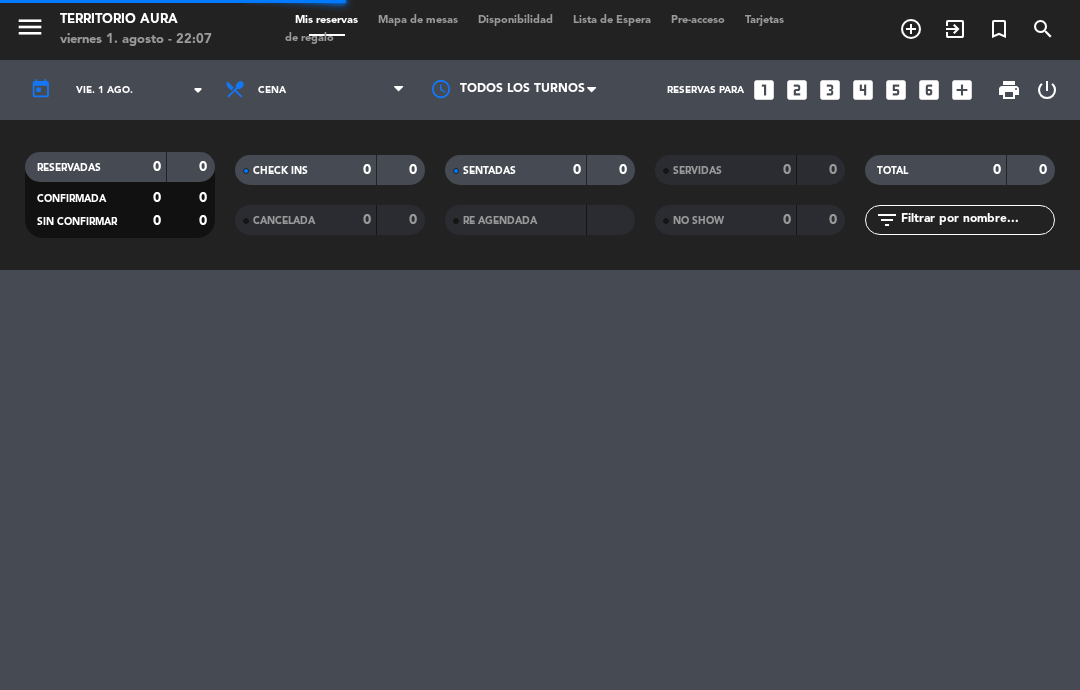 select on "es" 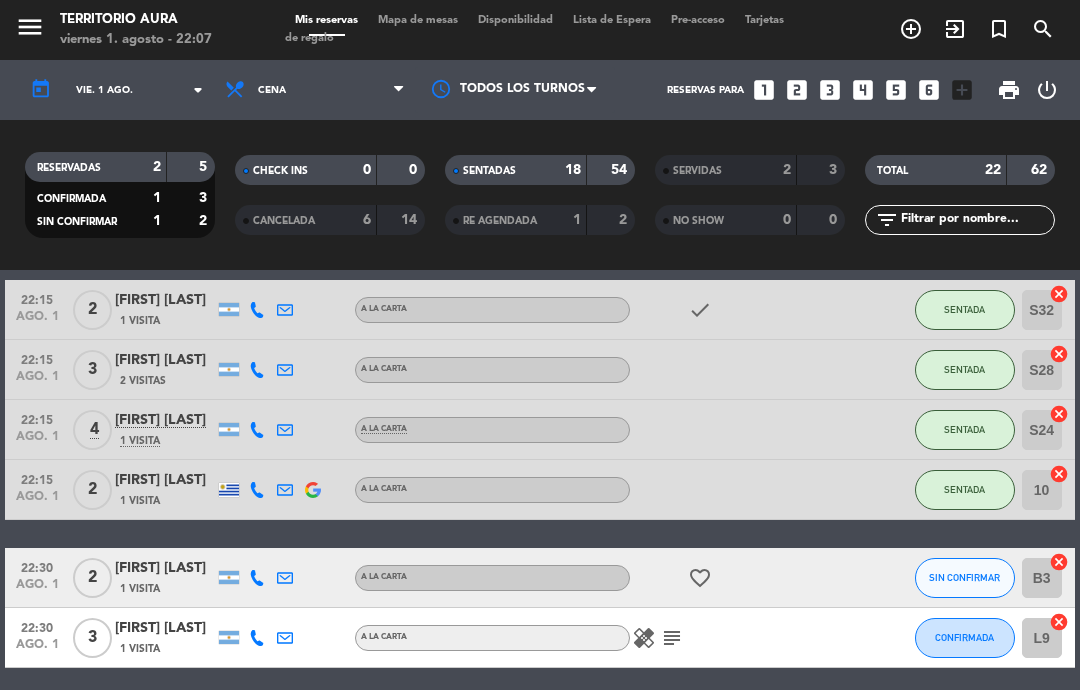 scroll, scrollTop: 1116, scrollLeft: 0, axis: vertical 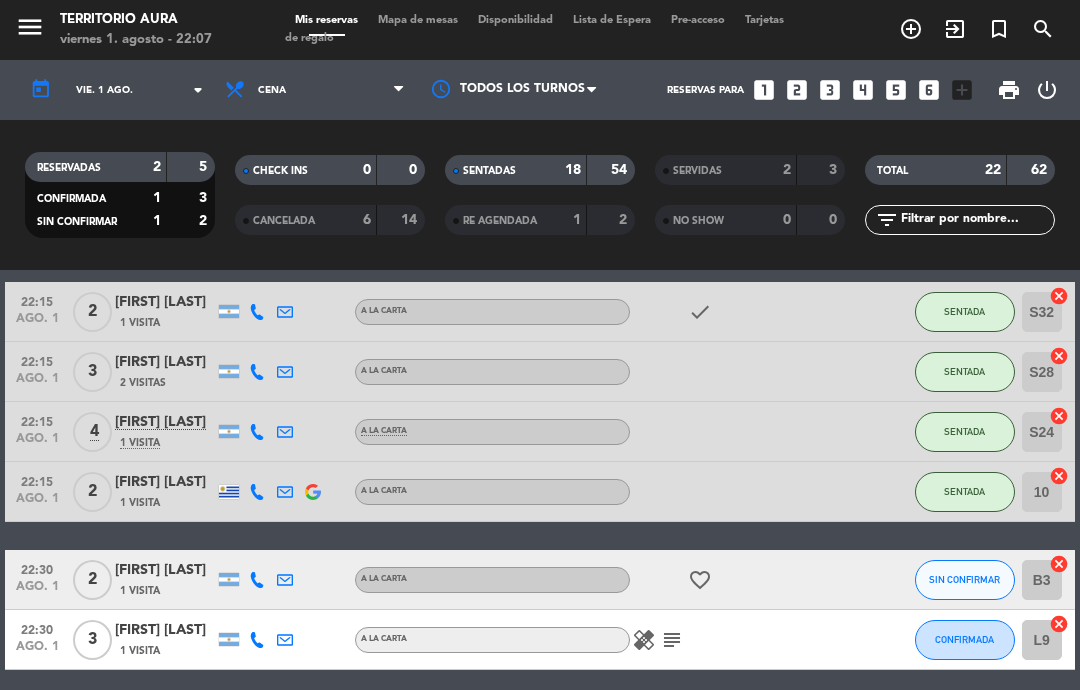 click 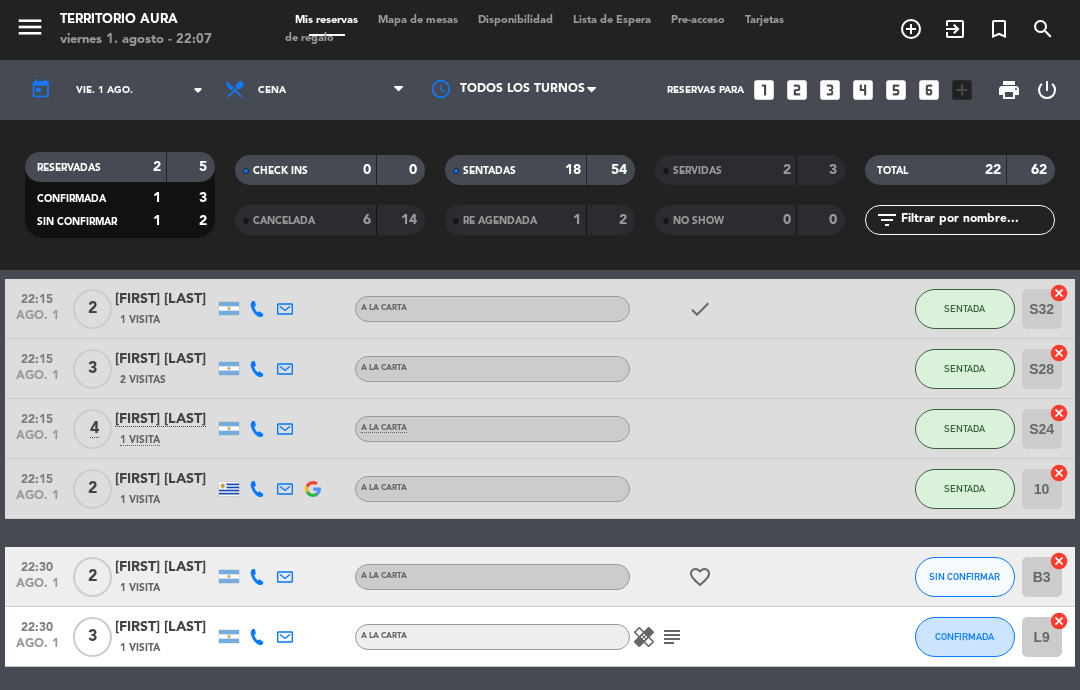 scroll, scrollTop: 1116, scrollLeft: 0, axis: vertical 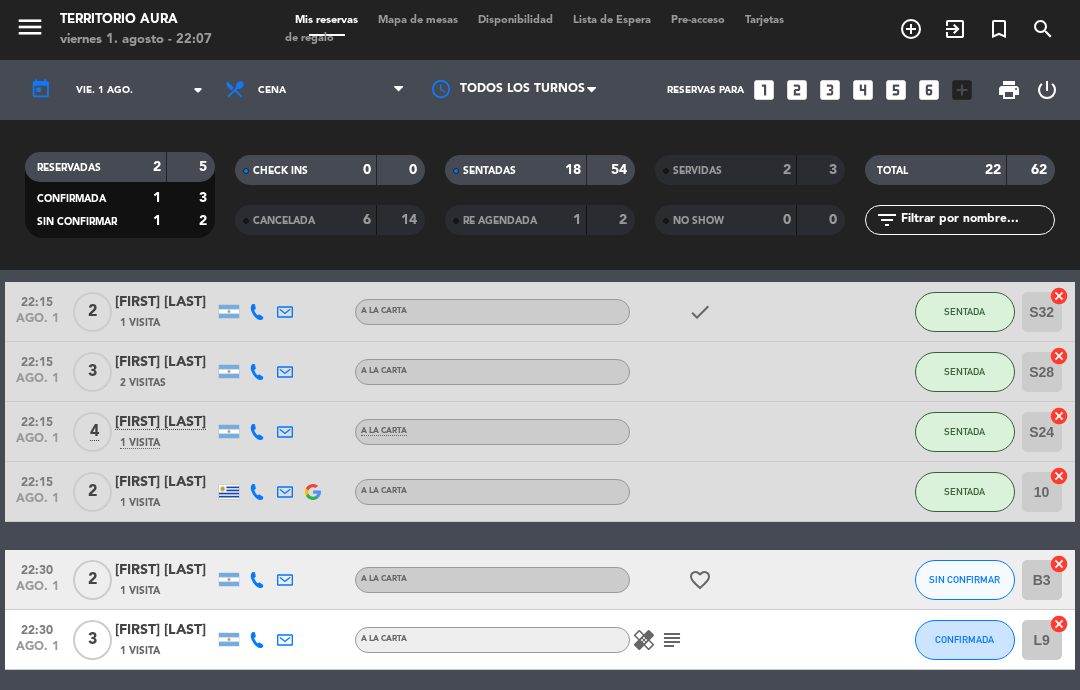 click on "subject" 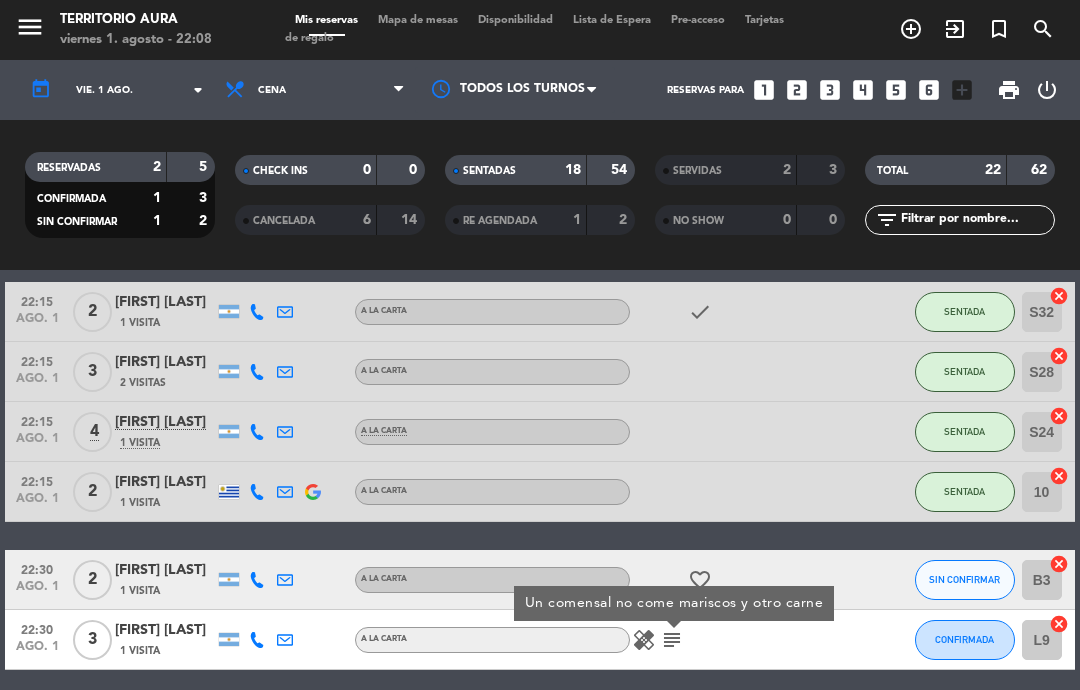 click on "22:15 ago. 1 4 [FIRST] [LAST] 1 Visita A LA CARTA SENTADA S24 cancel" 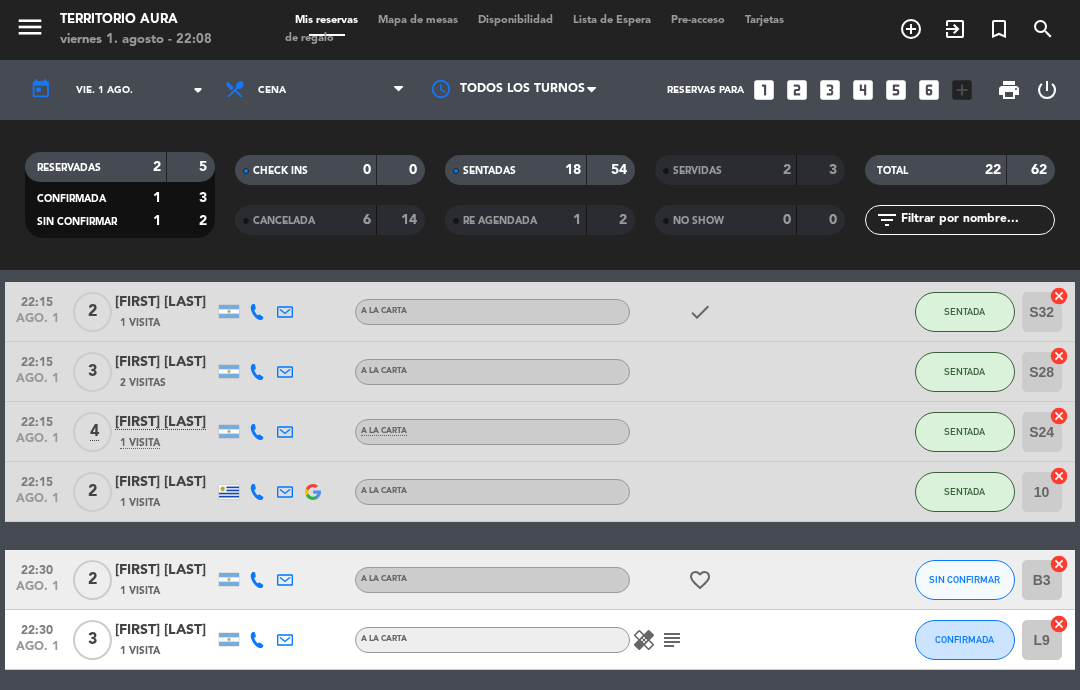 scroll, scrollTop: 42, scrollLeft: 0, axis: vertical 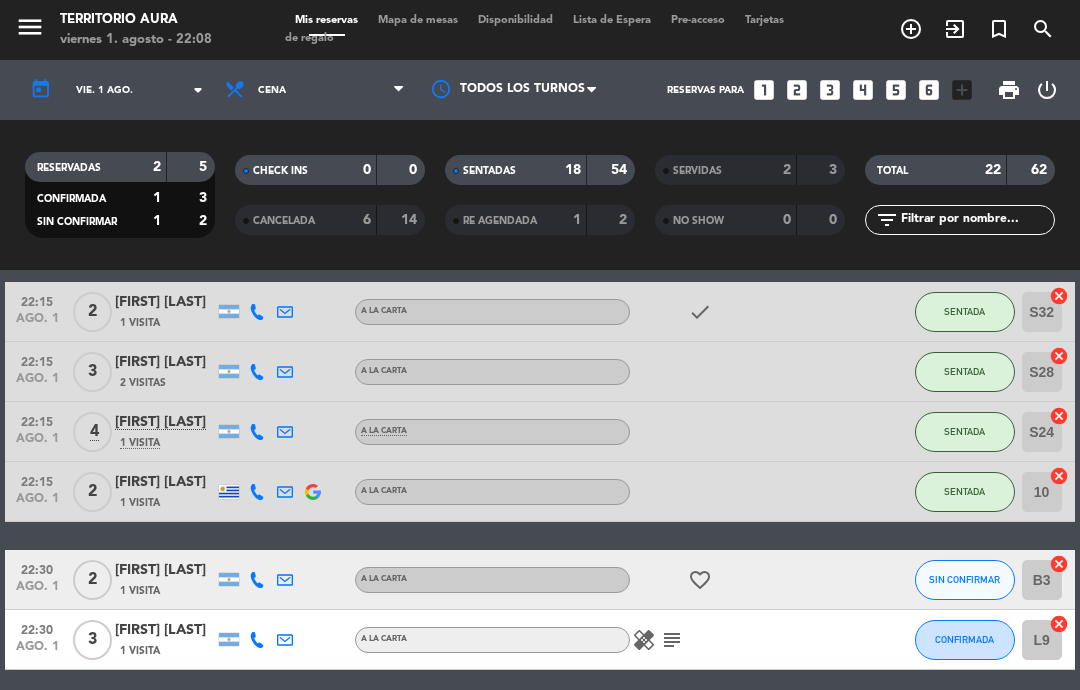 click on "subject" 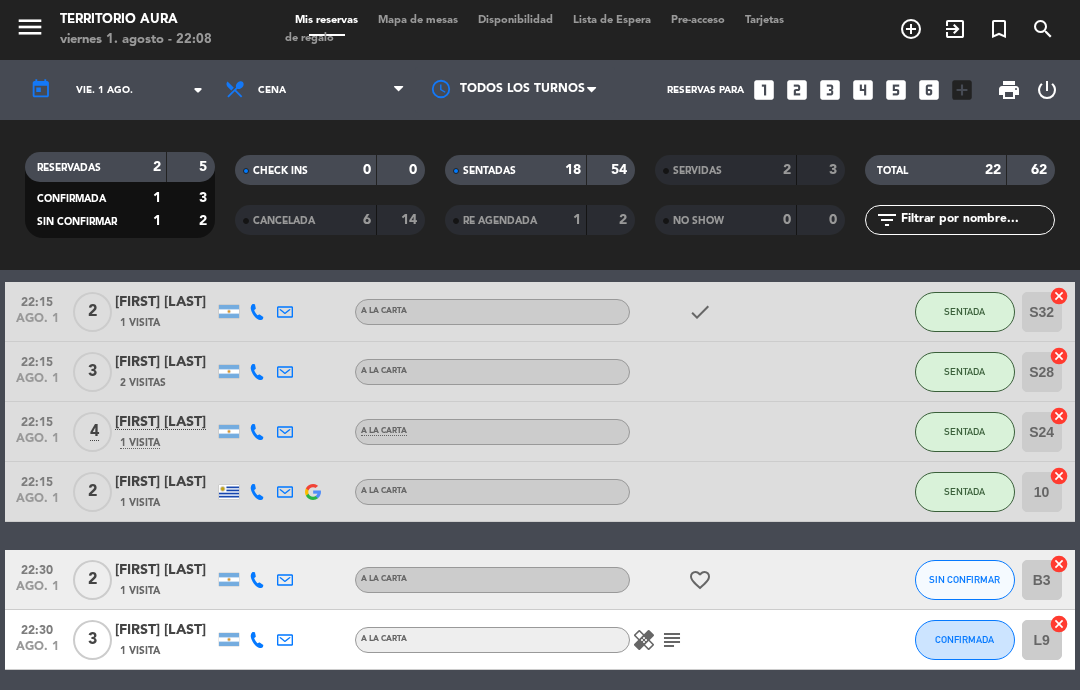 scroll, scrollTop: 53, scrollLeft: 0, axis: vertical 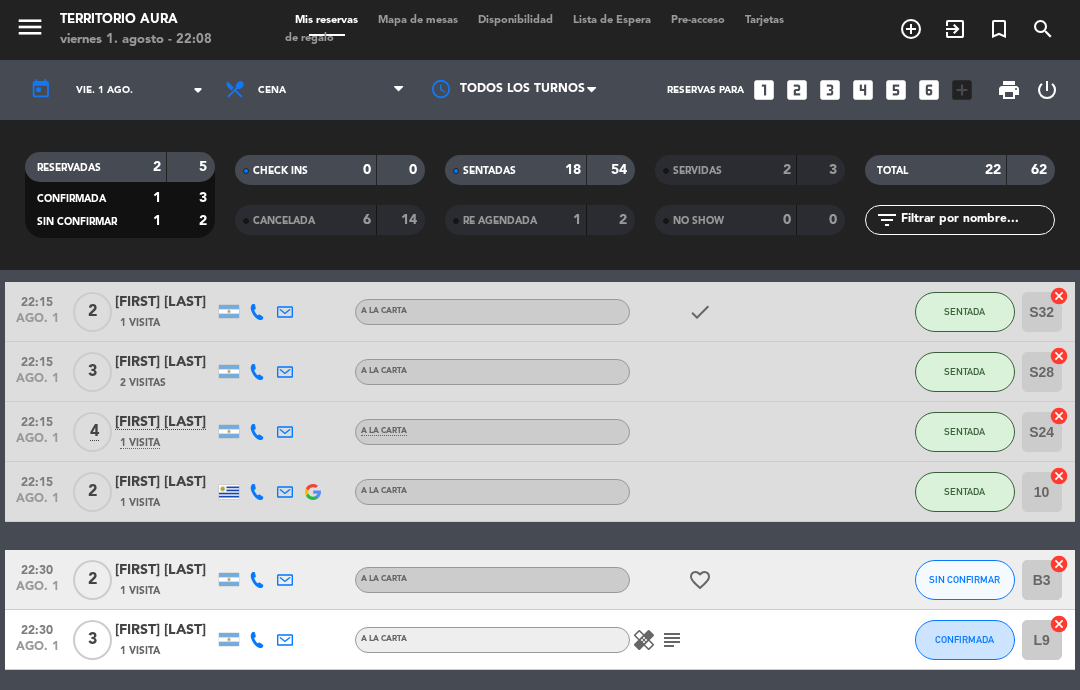 click on "subject" 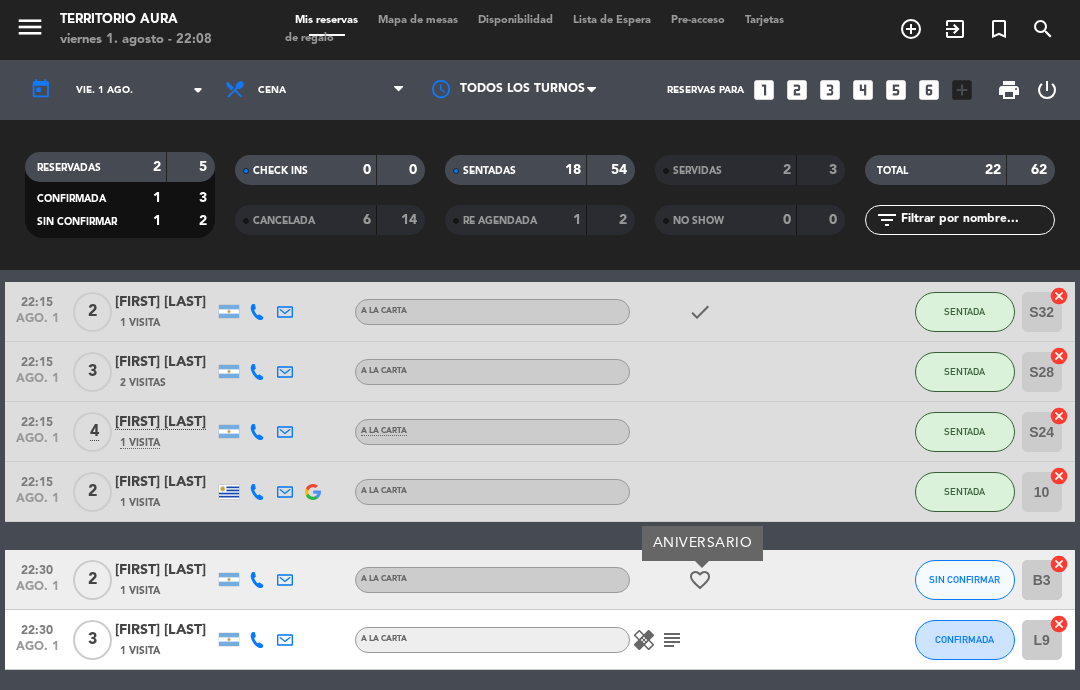 click 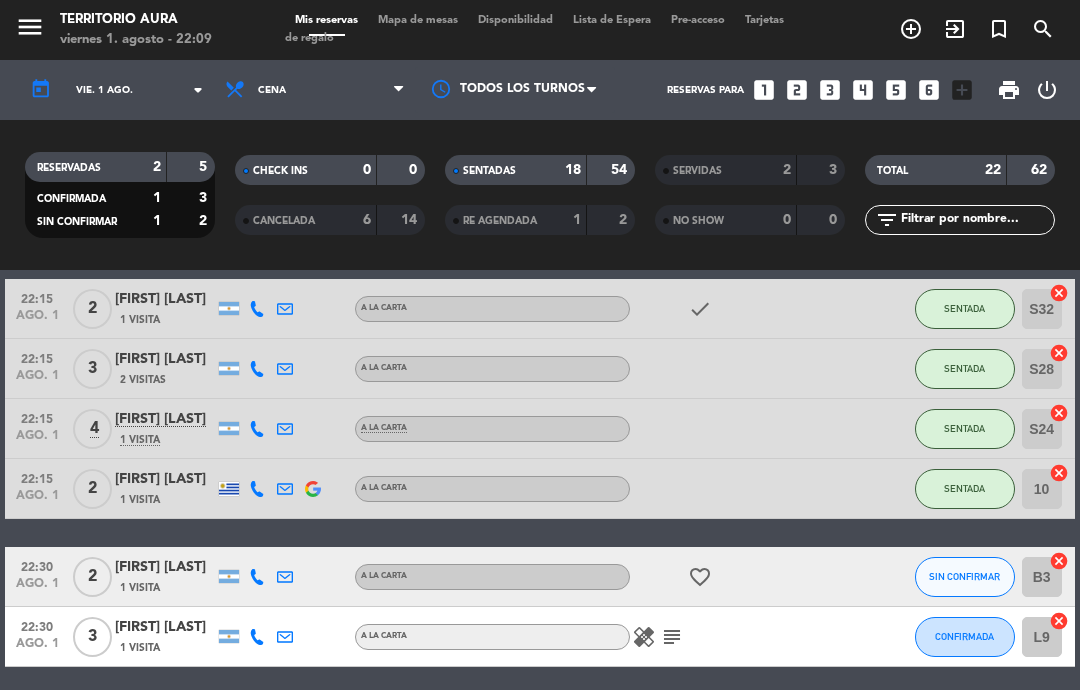 scroll, scrollTop: 1116, scrollLeft: 0, axis: vertical 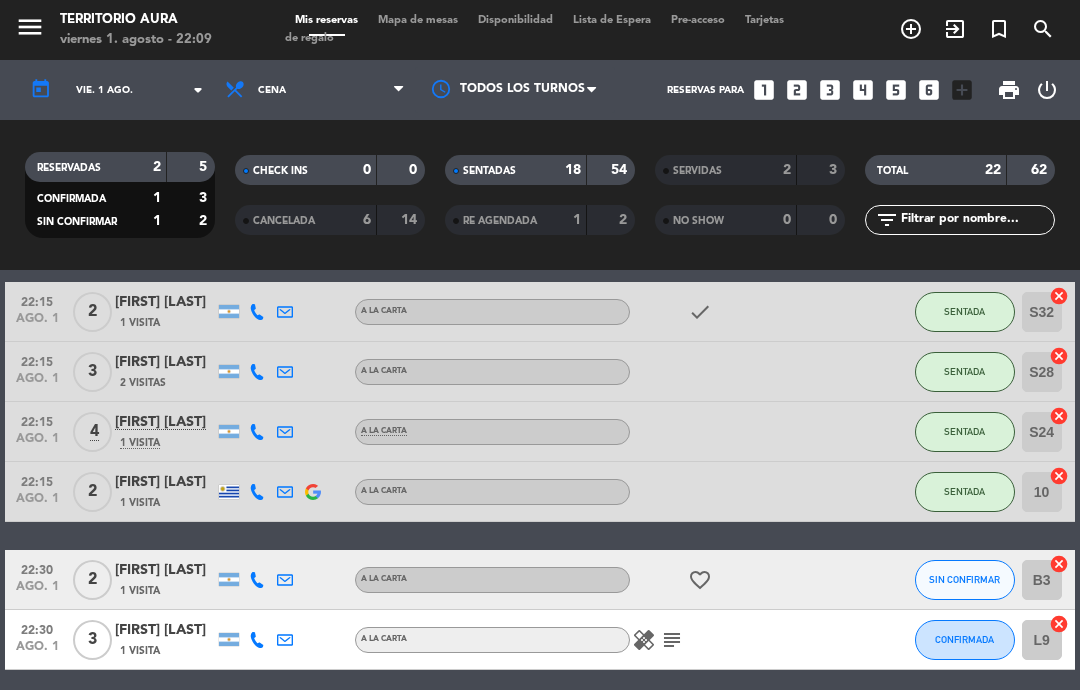 click on "healing subject" 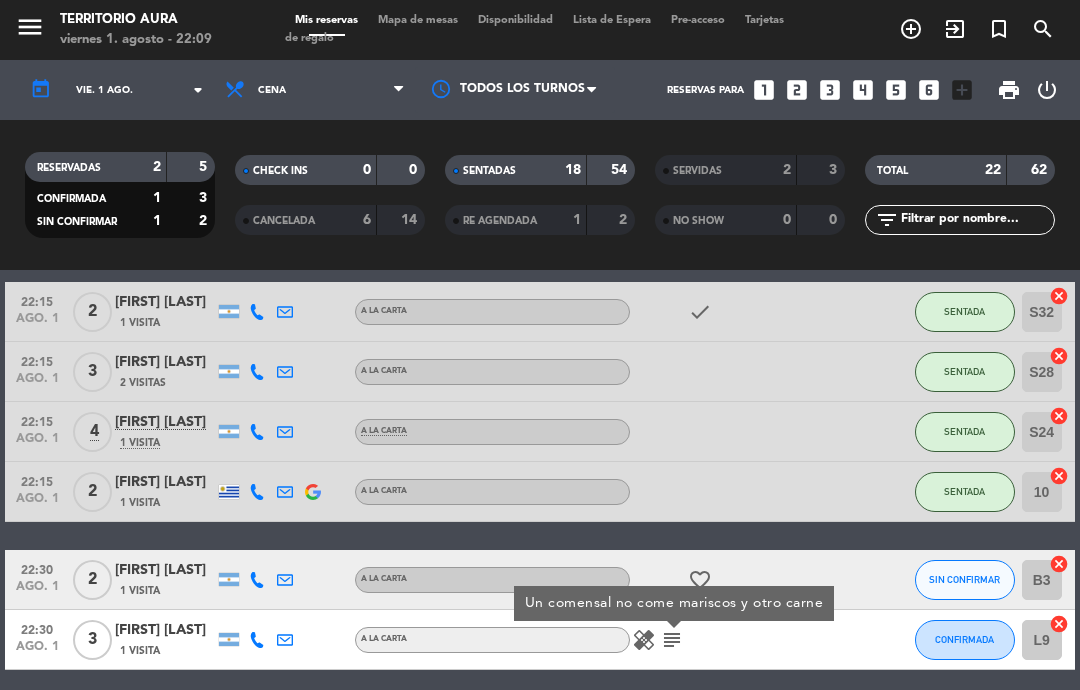 click 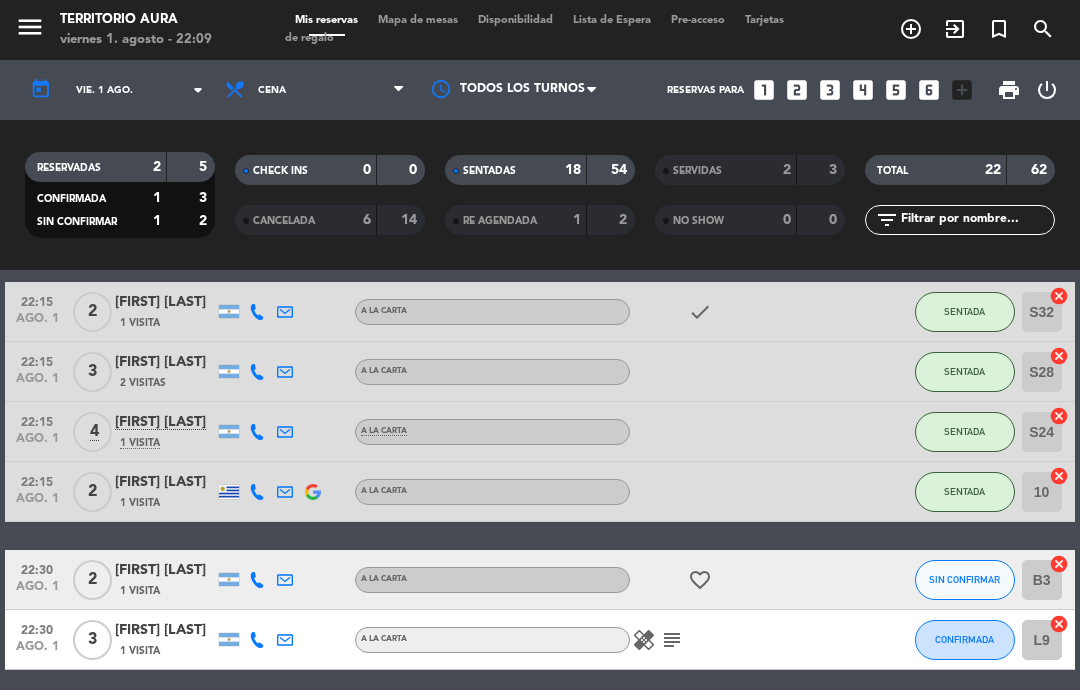 click on "favorite_border" 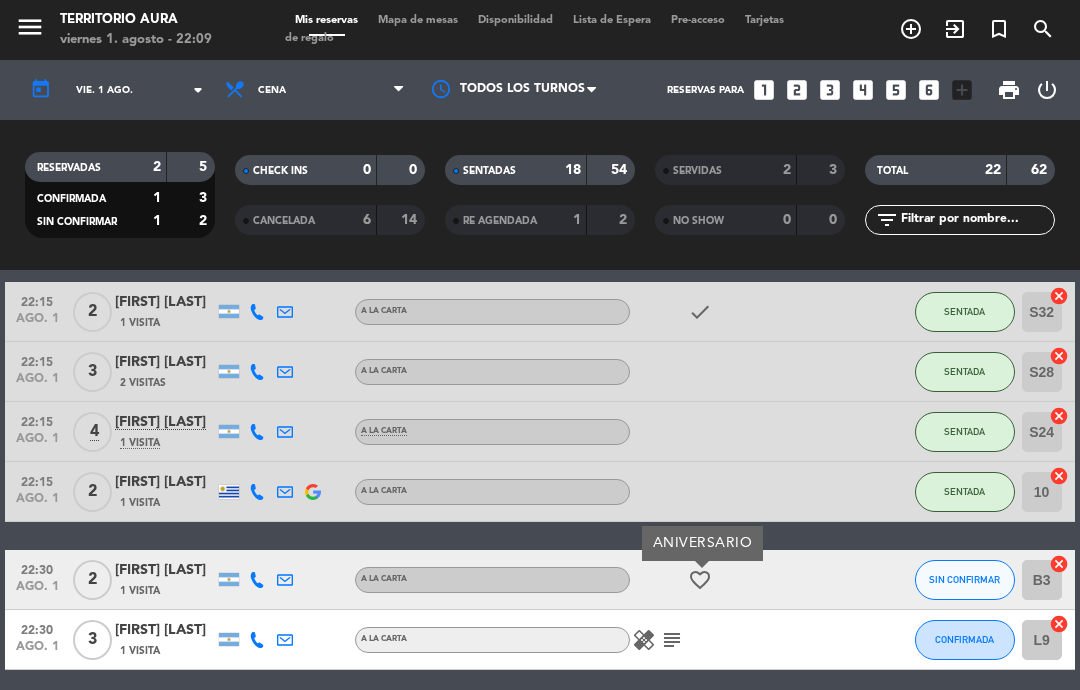 click on "22:15 ago. 1 4 [FIRST] [LAST] 1 Visita A LA CARTA SENTADA S24 cancel" 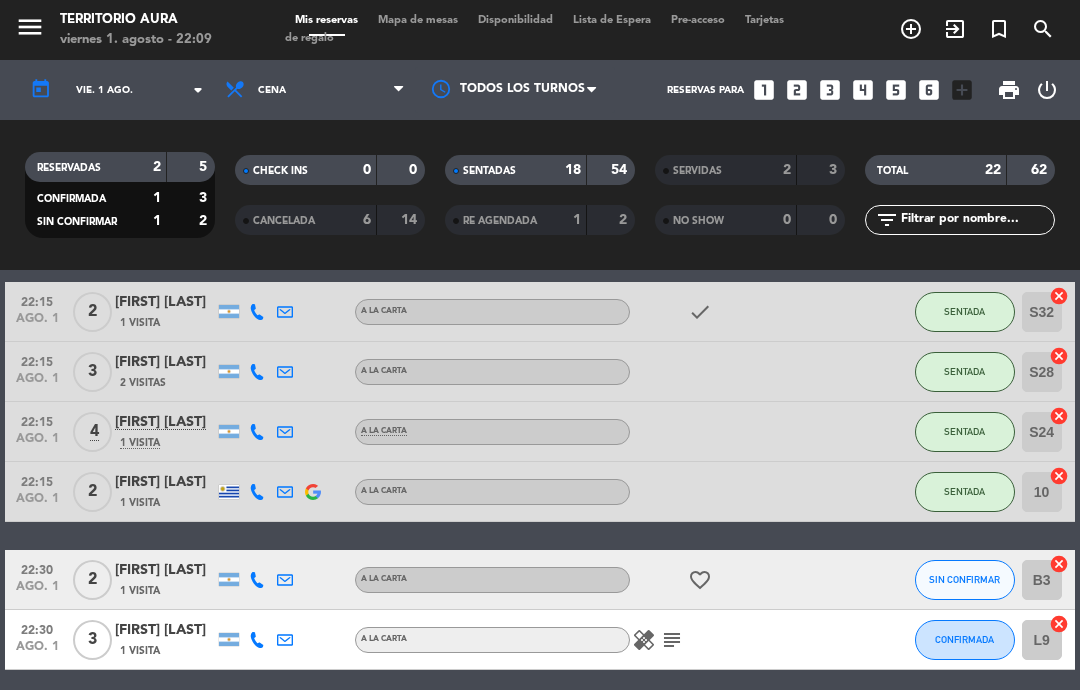 scroll, scrollTop: 54, scrollLeft: 0, axis: vertical 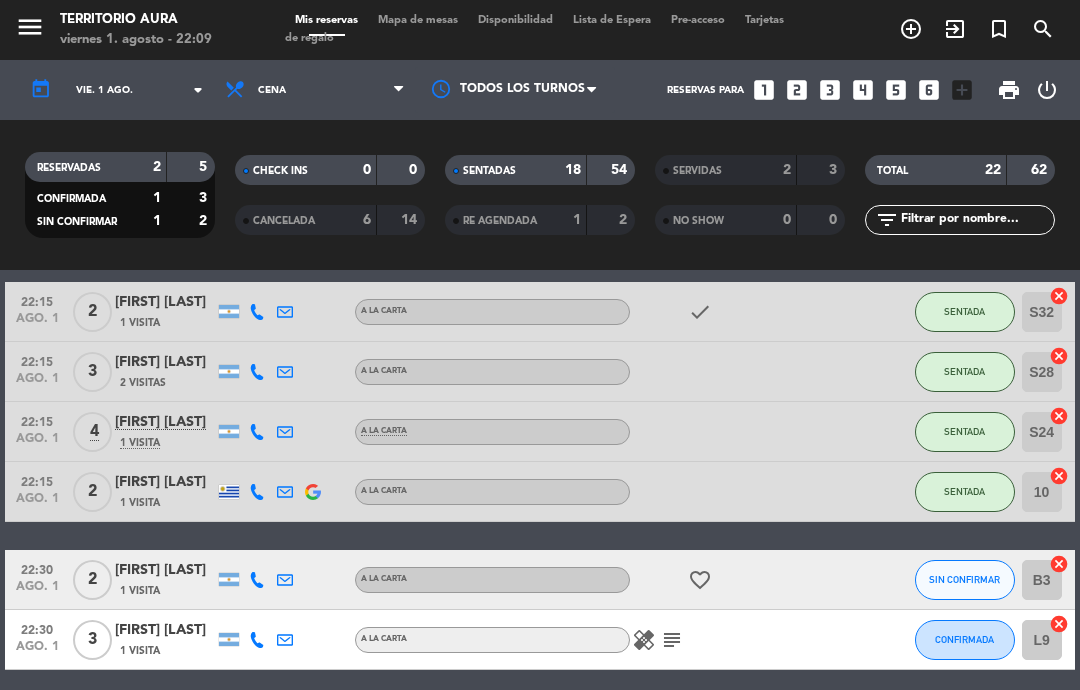 click on "No hay notas para este servicio. Haz clic para agregar una 20:00 ago. 1 2 [FIRST] [LAST] 1 Visita A LA CARTA subject CUENTA S36 cancel 20:15 ago. 1 2 [FIRST] [LAST] 3 Visitas A LA CARTA SENTADA 20 cancel 20:15 ago. 1 4 [FIRST] [LAST] 2 Visitas A LA CARTA POSTRE S38 cancel 20:30 ago. 1 2 [FIRST] [LAST] 1 Visita A LA CARTA SENTADA 16 cancel 20:30 ago. 1 2 [FIRST] [LAST] 1 Visita A LA CARTA SENTADA L8 cancel 20:30 ago. 1 2 [FIRST] [LAST] 1 Visita A LA CARTA SENTADA 18 cancel 21:00 ago. 1 5 [FIRST] [LAST] 2 Visitas headset_mic Sin menú asignado SENTADA 12 cancel 21:00 ago. 1 8 [FIRST] [LAST] 1 Visita headset_mic credit_card amex * 7009 mercadopago Sin menú asignado SENTADA VIP50 cancel 21:00 ago. 1 2 [FIRST] [LAST] 1 Visita headset_mic Sin menú asignado subject SENTADA S22 cancel 21:00 ago. 1 4 [FIRST] [LAST] 1 Visita headset_mic Sin menú asignado subject SENTADA L7 cancel" 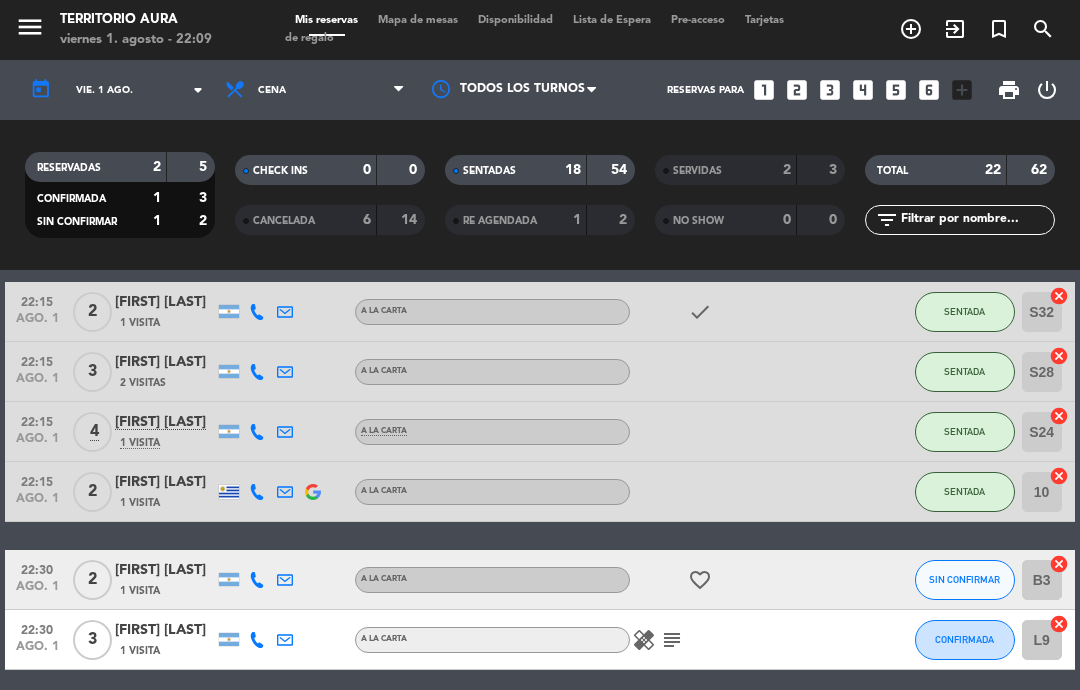 scroll, scrollTop: 58, scrollLeft: 0, axis: vertical 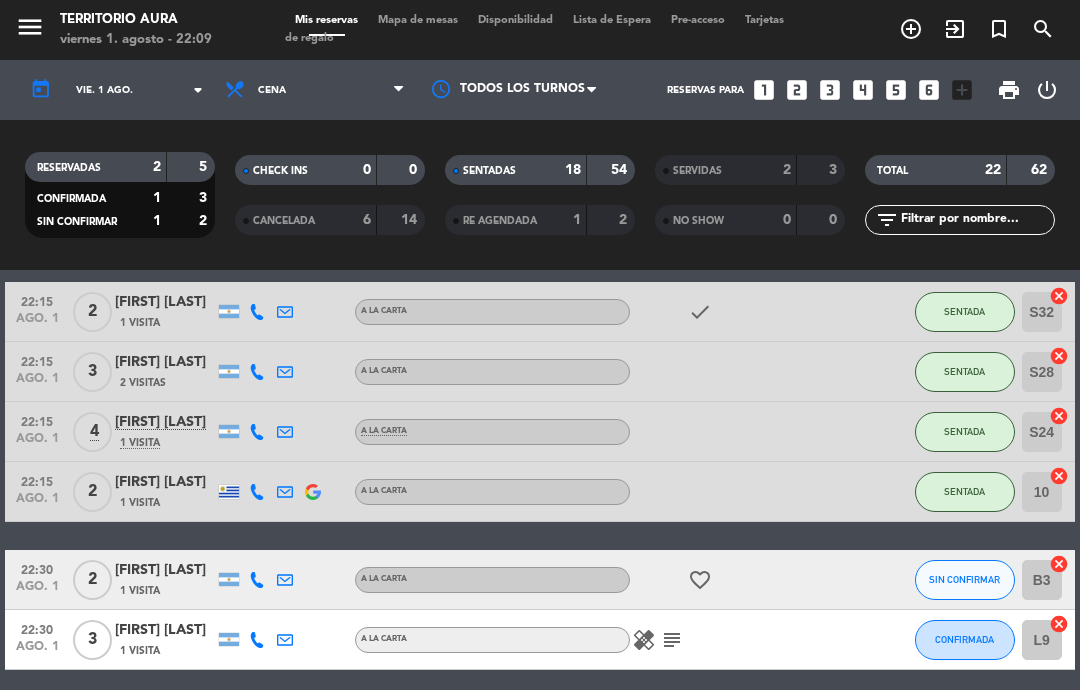 click on "22:30 ago. 1 3 [FIRST] [LAST] 1 Visita A LA CARTA healing subject CONFIRMADA L9 cancel" 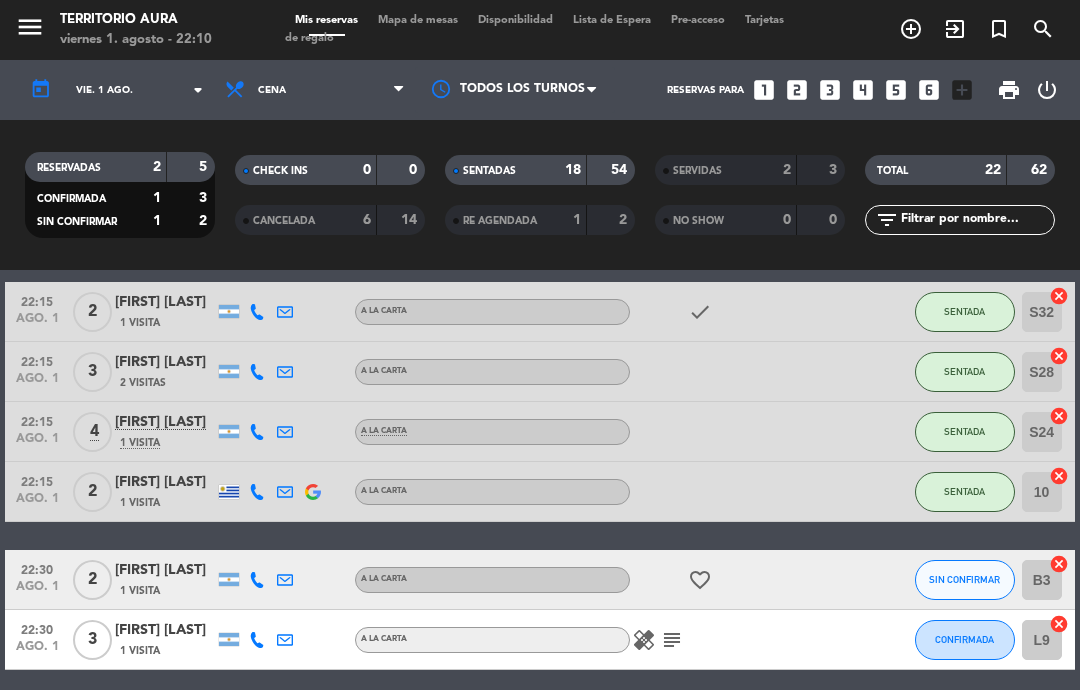 click on "favorite_border" 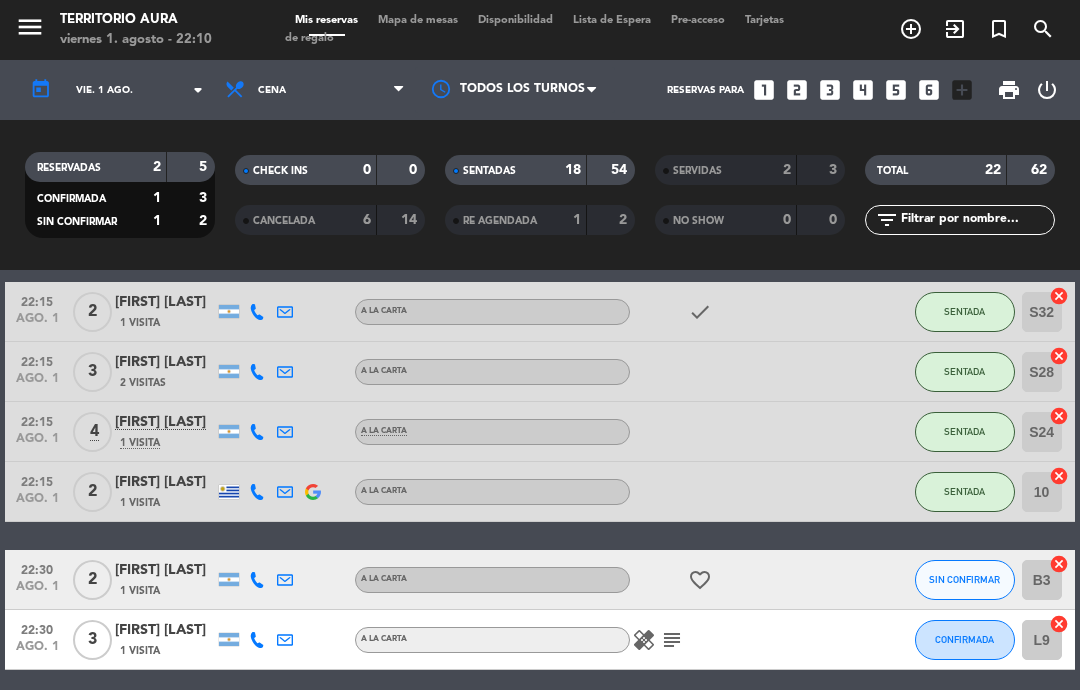 click on "favorite_border" 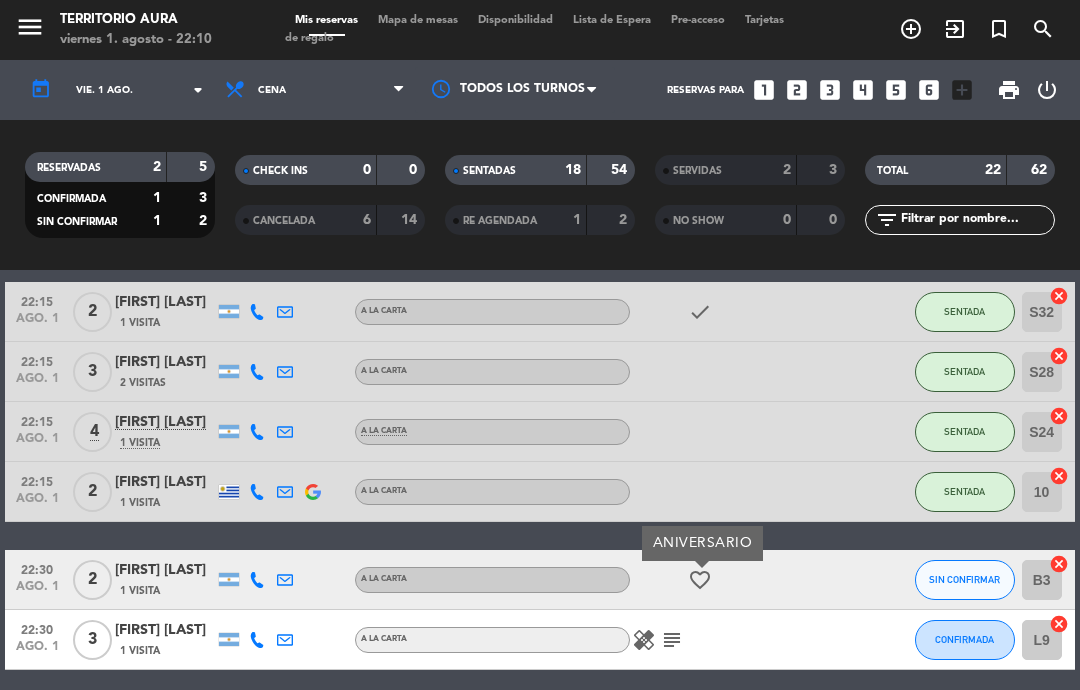 click on "favorite_border" 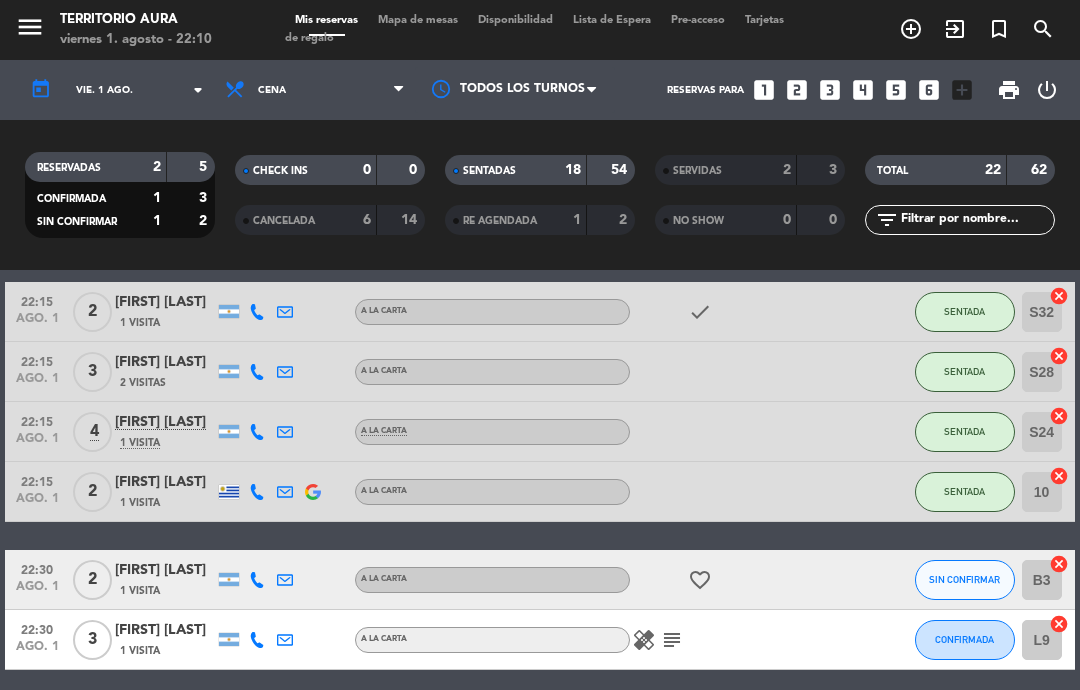 click 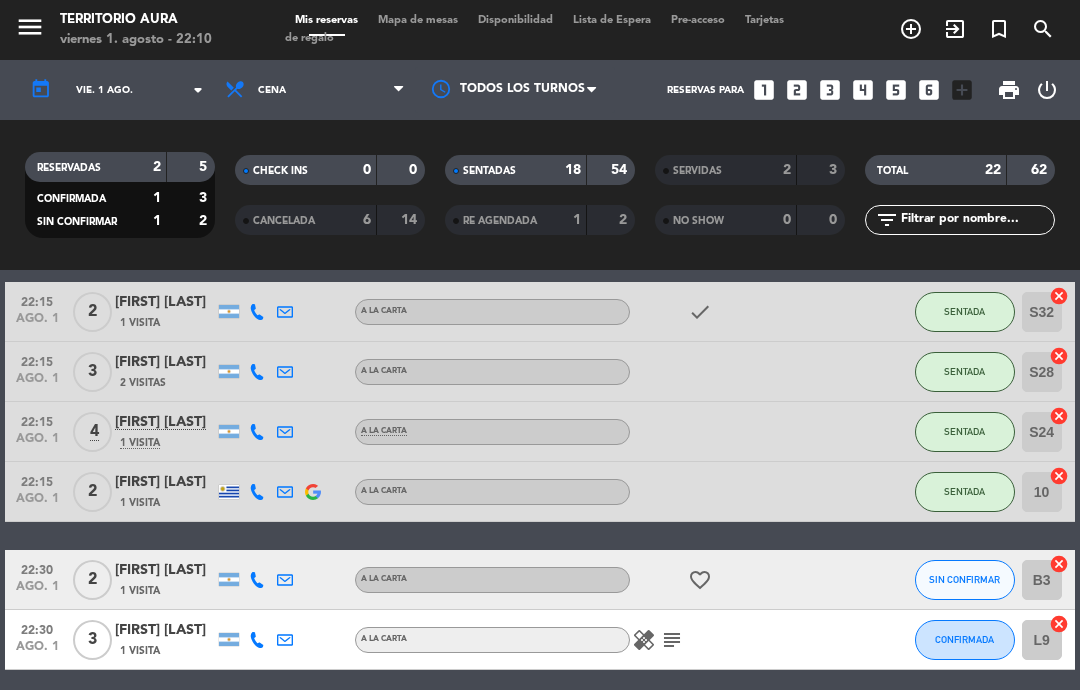 click on "subject" 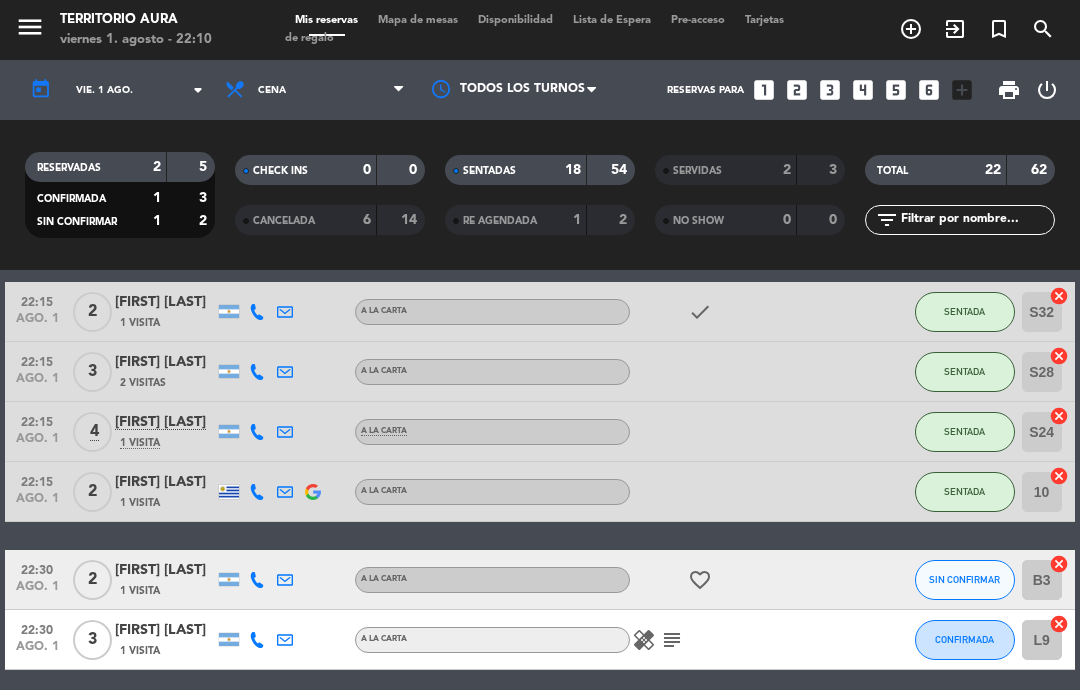 click on "subject" 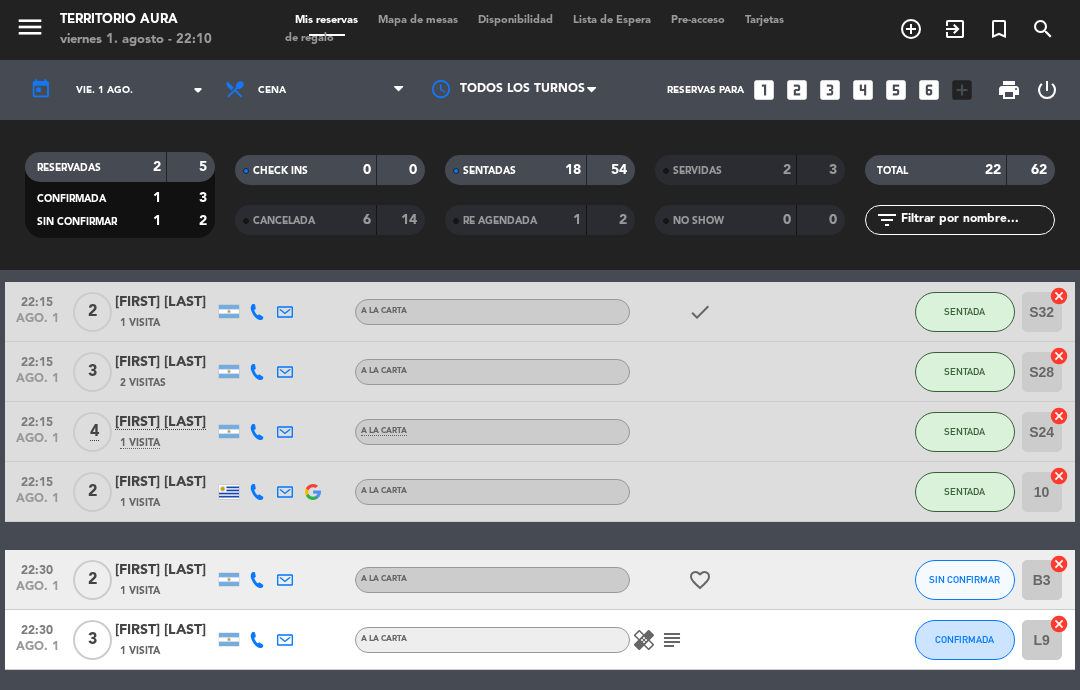 click on "22:30 ago. 1 3 [FIRST] [LAST] 1 Visita A LA CARTA healing subject CONFIRMADA L9 cancel" 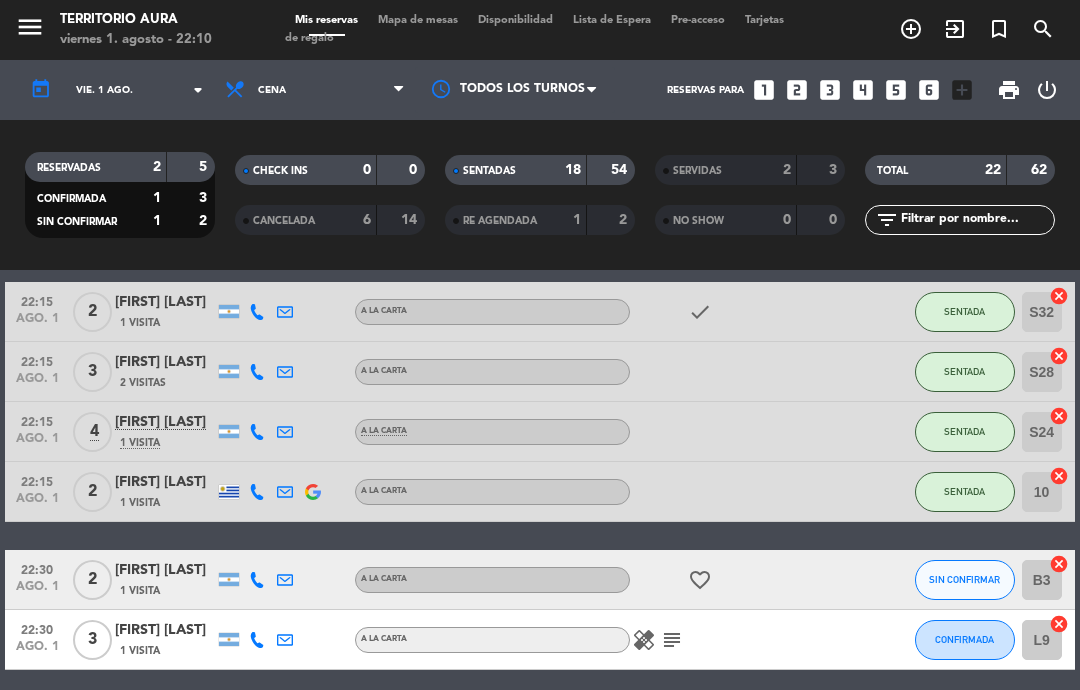 click 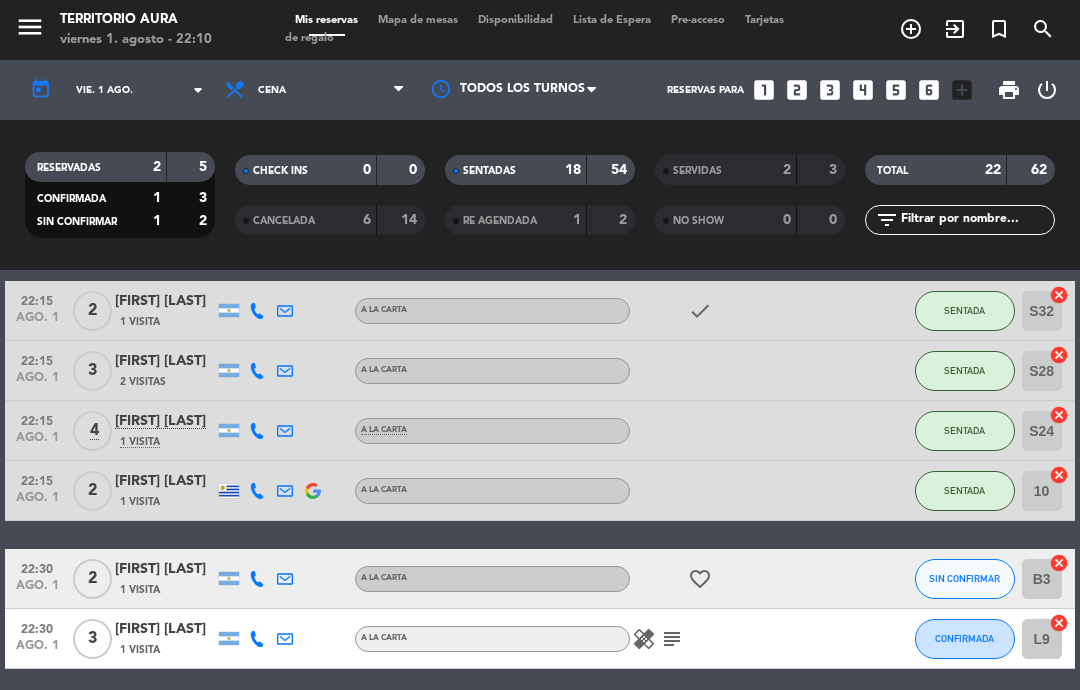 scroll, scrollTop: 1116, scrollLeft: 0, axis: vertical 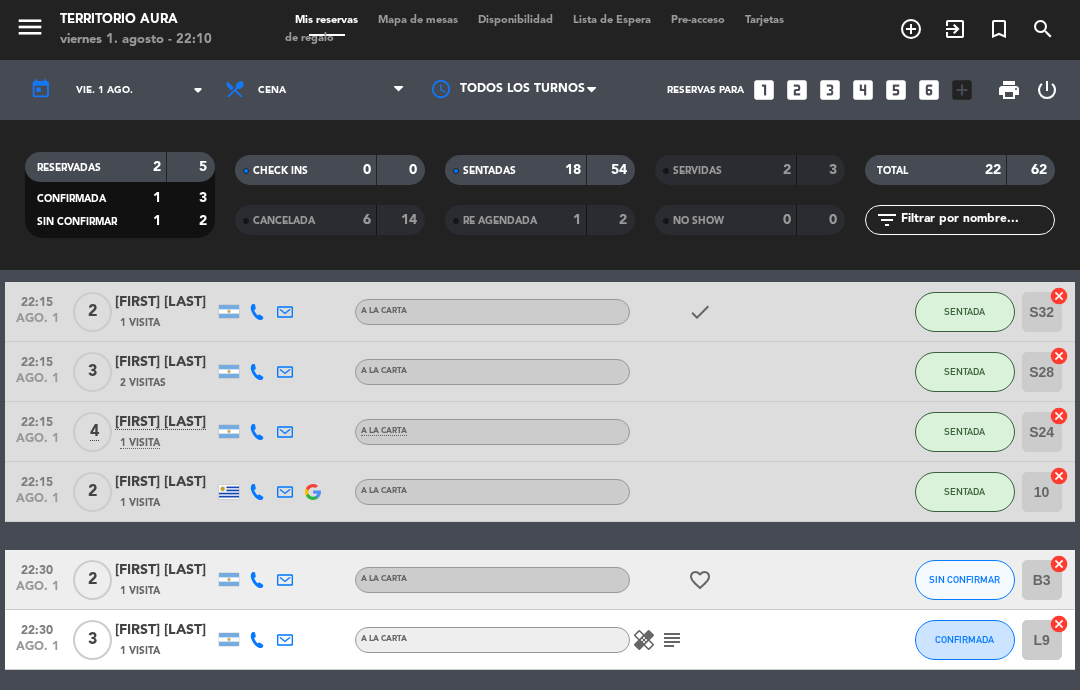 click 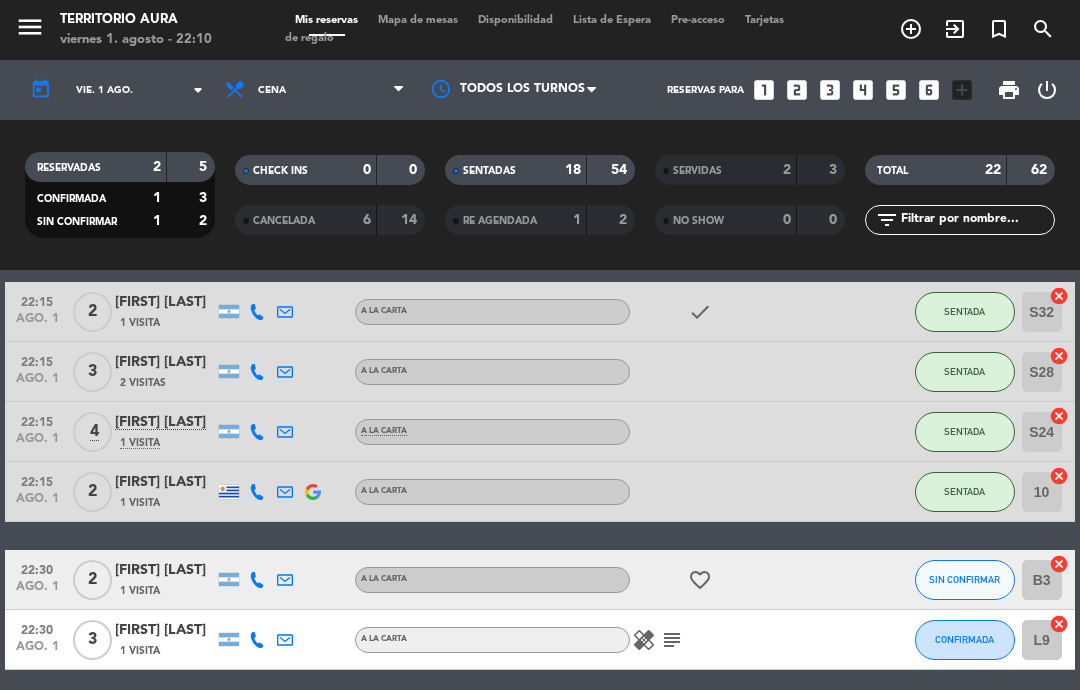 click on "favorite_border" 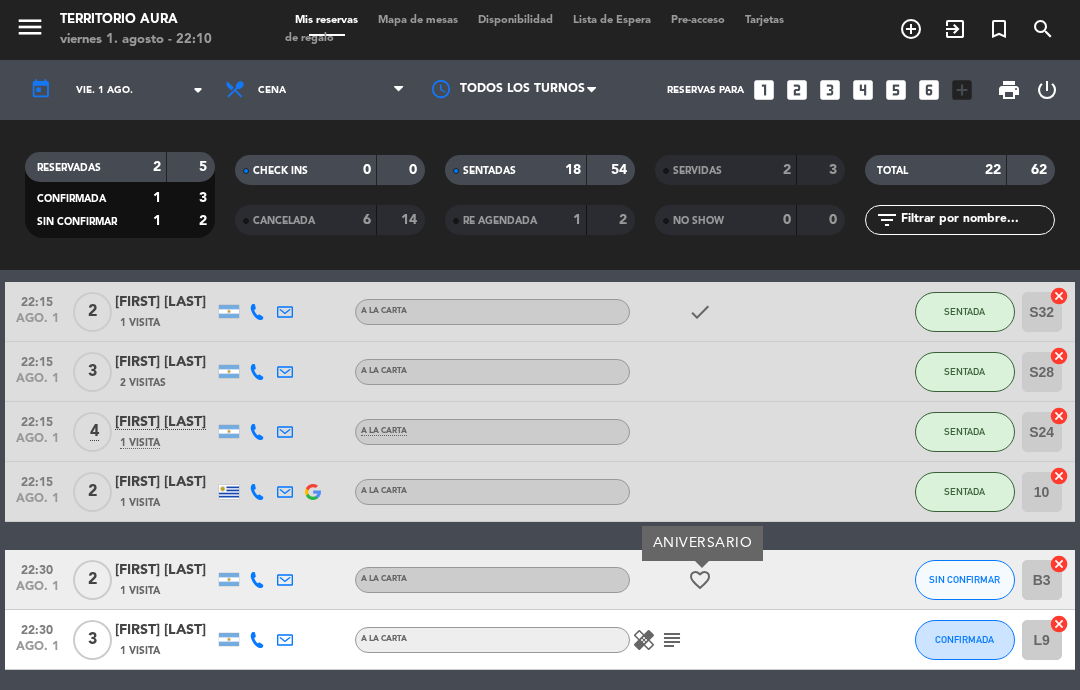 click on "favorite_border" 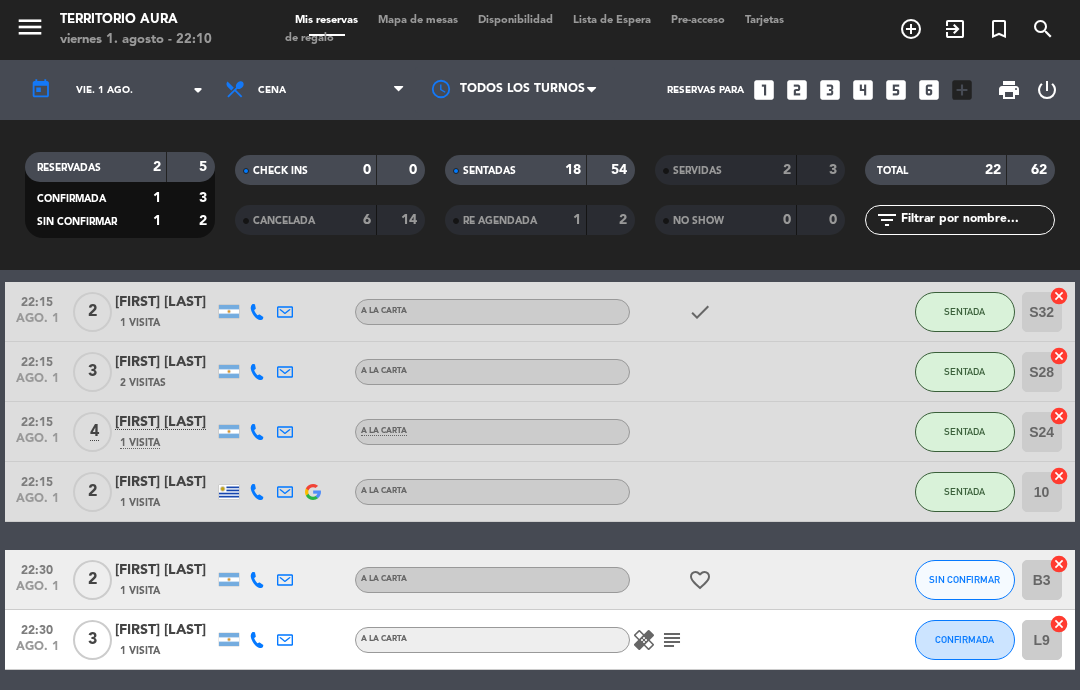 click on "favorite_border" 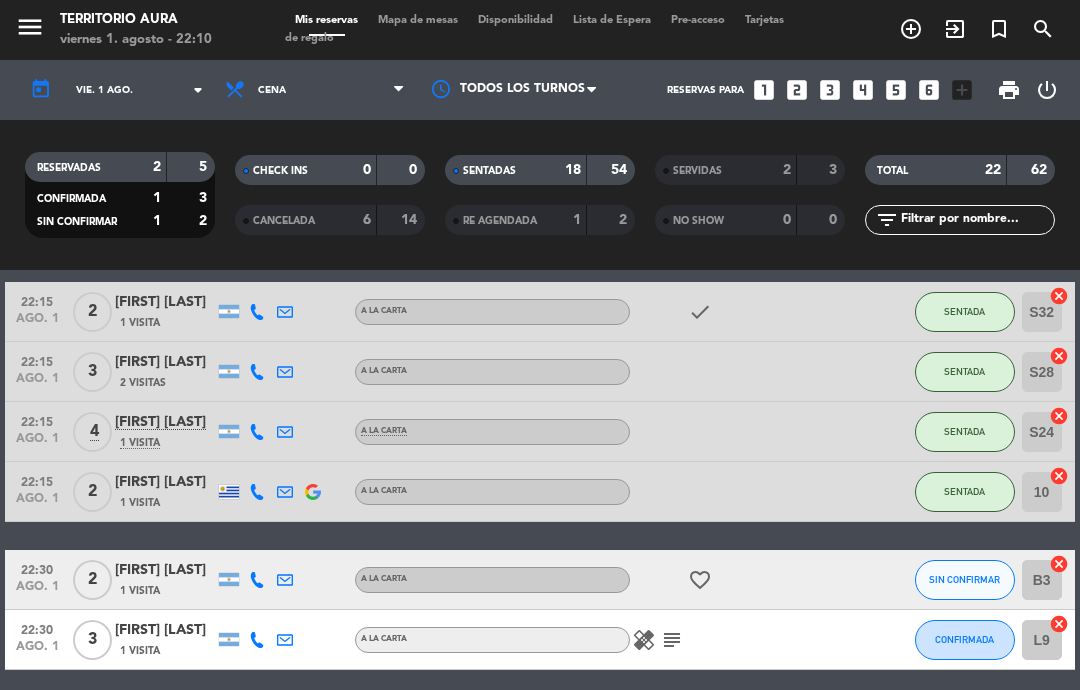 click on "favorite_border" 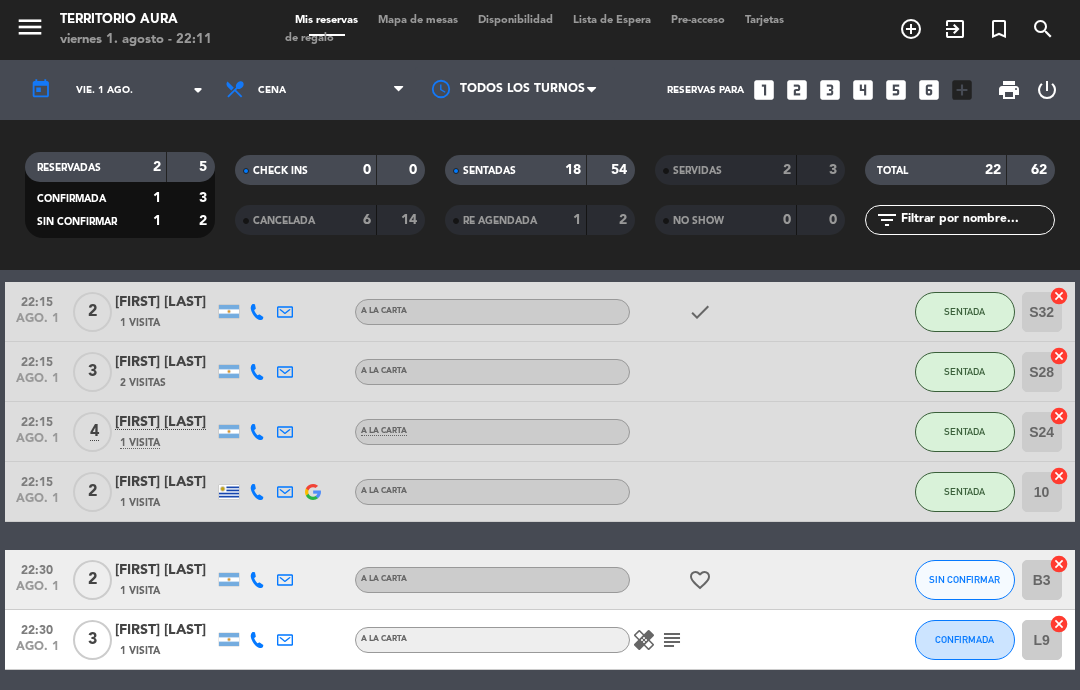 click on "subject" 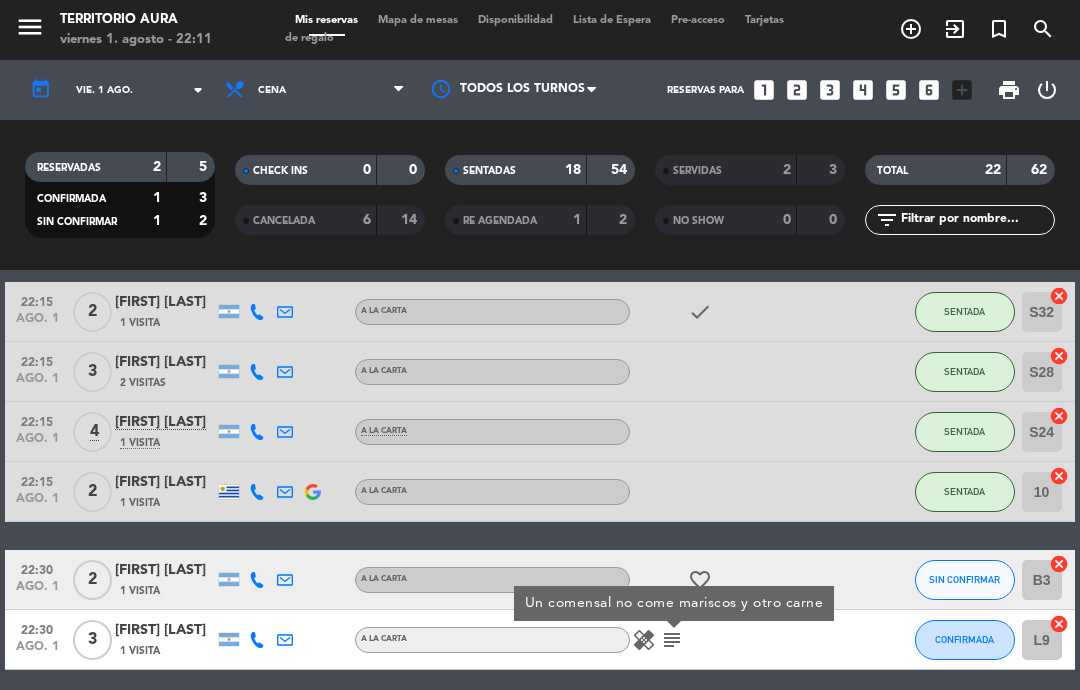 click on "subject" 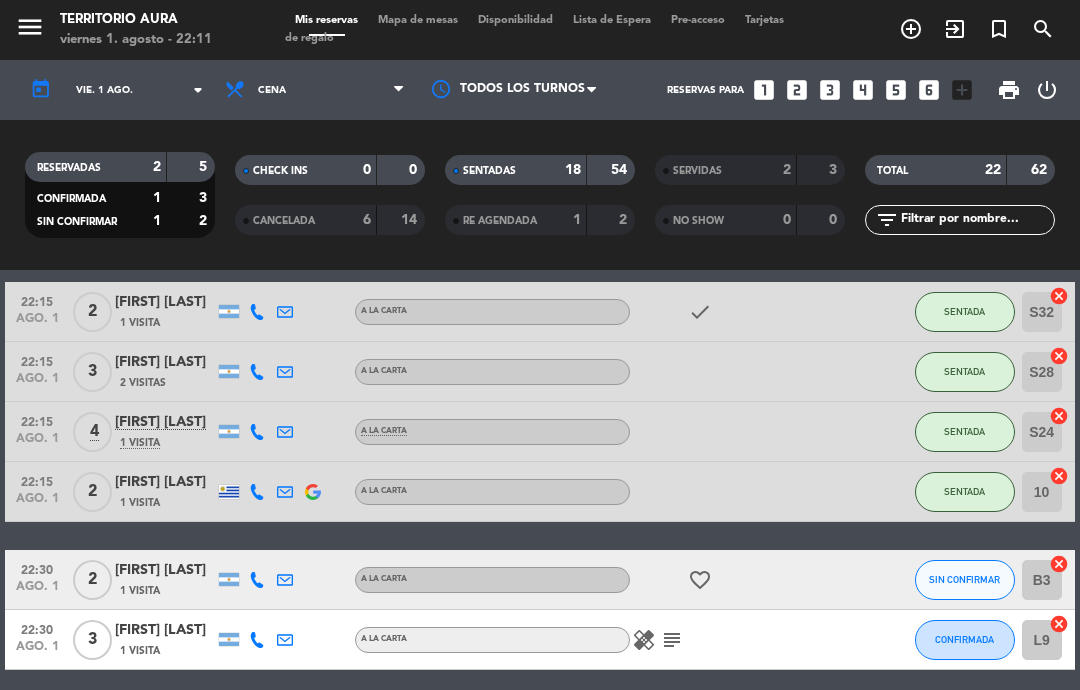 click 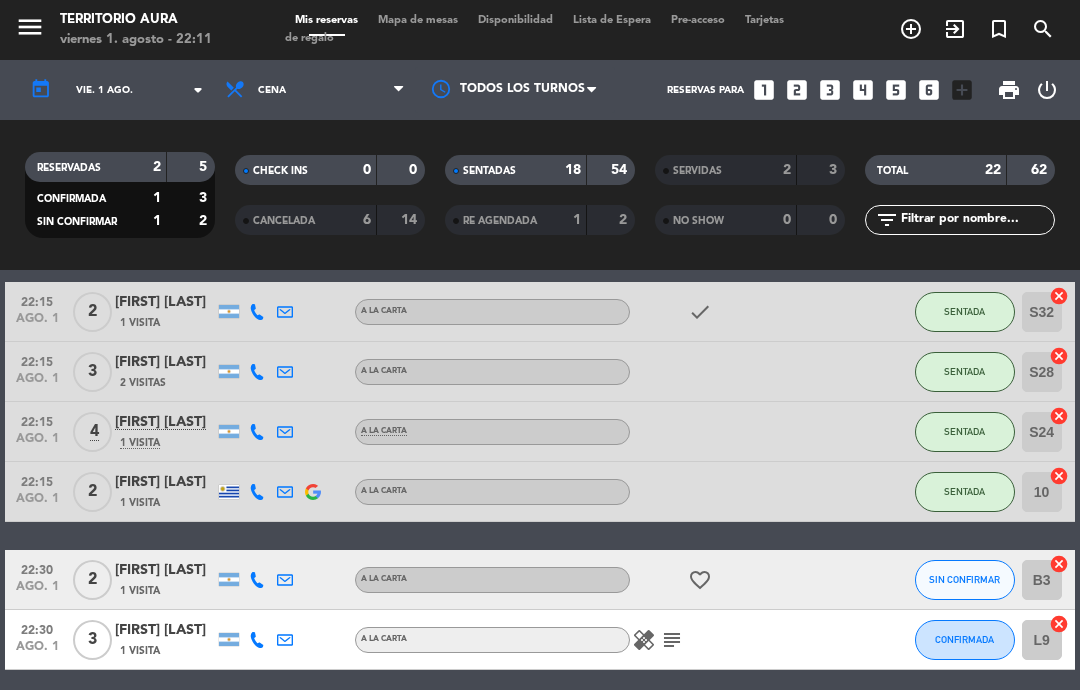 scroll, scrollTop: 1116, scrollLeft: 0, axis: vertical 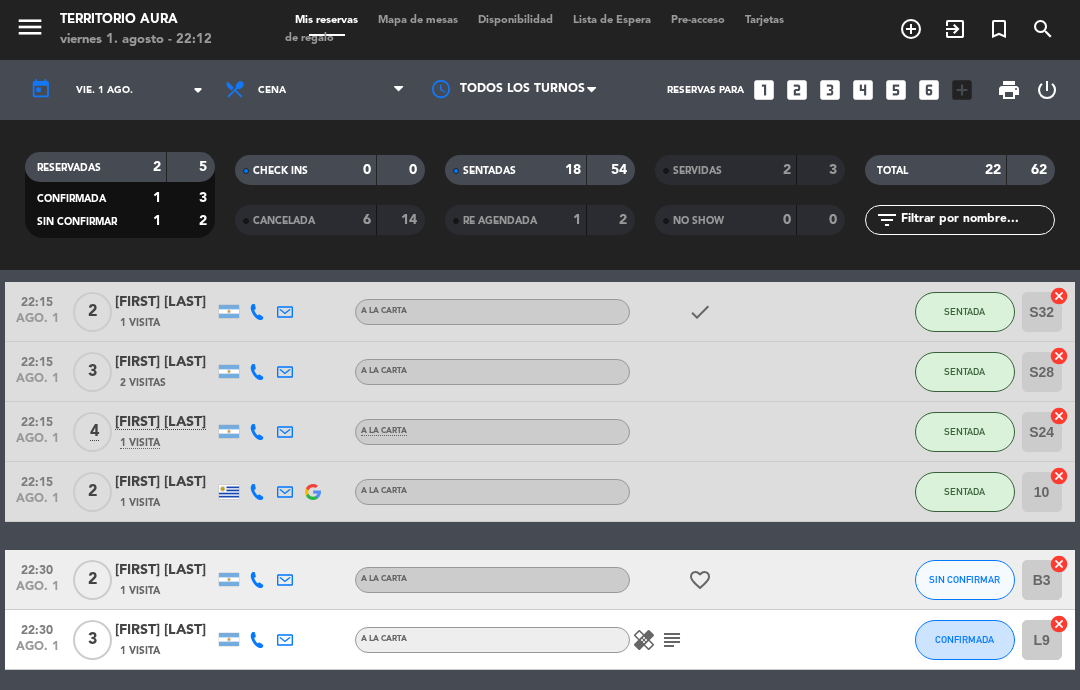 click on "20:00 ago. 1 2 [FIRST] [LAST] 1 Visita A LA CARTA subject CUENTA S36 cancel 20:15 ago. 1 2 [FIRST] [LAST] 3 Visitas A LA CARTA SENTADA 20 cancel 20:15 ago. 1 4 [FIRST] [LAST] 2 Visitas A LA CARTA POSTRE S38 cancel 20:30 ago. 1 2 [FIRST] [LAST] 1 Visita A LA CARTA SENTADA 16 cancel 20:30 ago. 1 2 [FIRST] [LAST] 1 Visita A LA CARTA SENTADA L8 cancel 20:30 ago. 1 2 [FIRST] [LAST] 1 Visita A LA CARTA SENTADA 18 cancel 21:00 ago. 1 5 [FIRST] [LAST] 2 Visitas headset_mic Sin menú asignado SENTADA 12 cancel 21:00 ago. 1 8 [FIRST] [LAST] 1 Visita headset_mic credit_card amex * 7009 mercadopago Sin menú asignado SENTADA VIP50 cancel 21:00 ago. 1 2 [FIRST] [LAST] 1 Visita headset_mic Sin menú asignado subject SENTADA S22 cancel 21:00 ago. 1 4 [FIRST] [LAST] 1 Visita headset_mic Sin menú asignado subject SENTADA L7 cancel 21:15 ago. 1 2 [FIRST] [LAST] 1 Visita headset_mic" 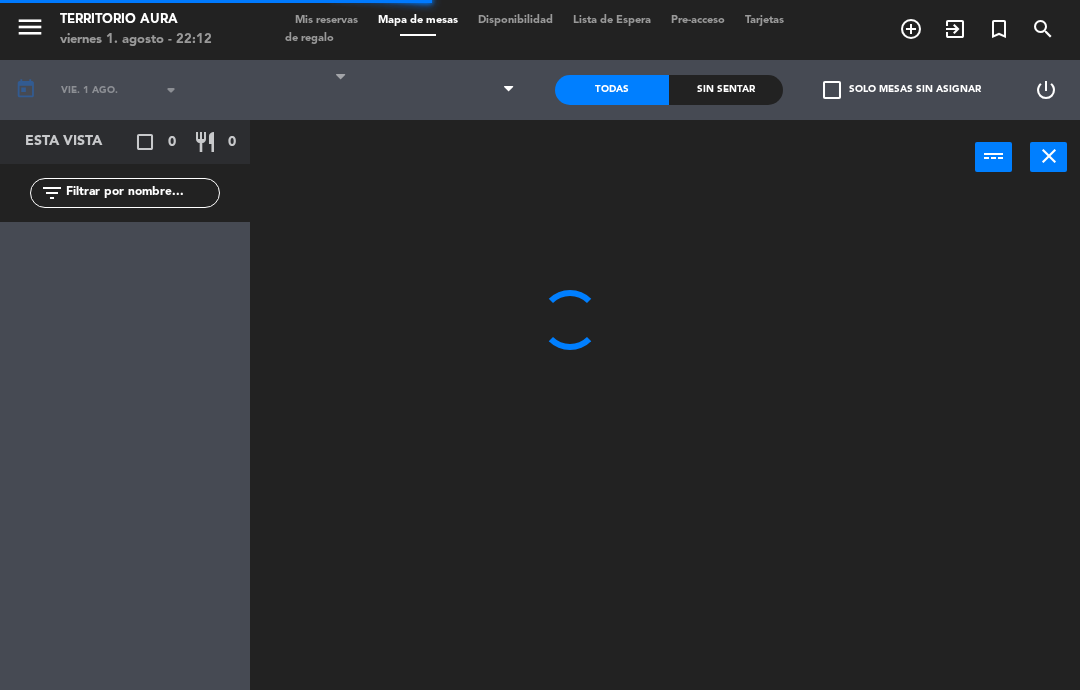 select on "dinner" 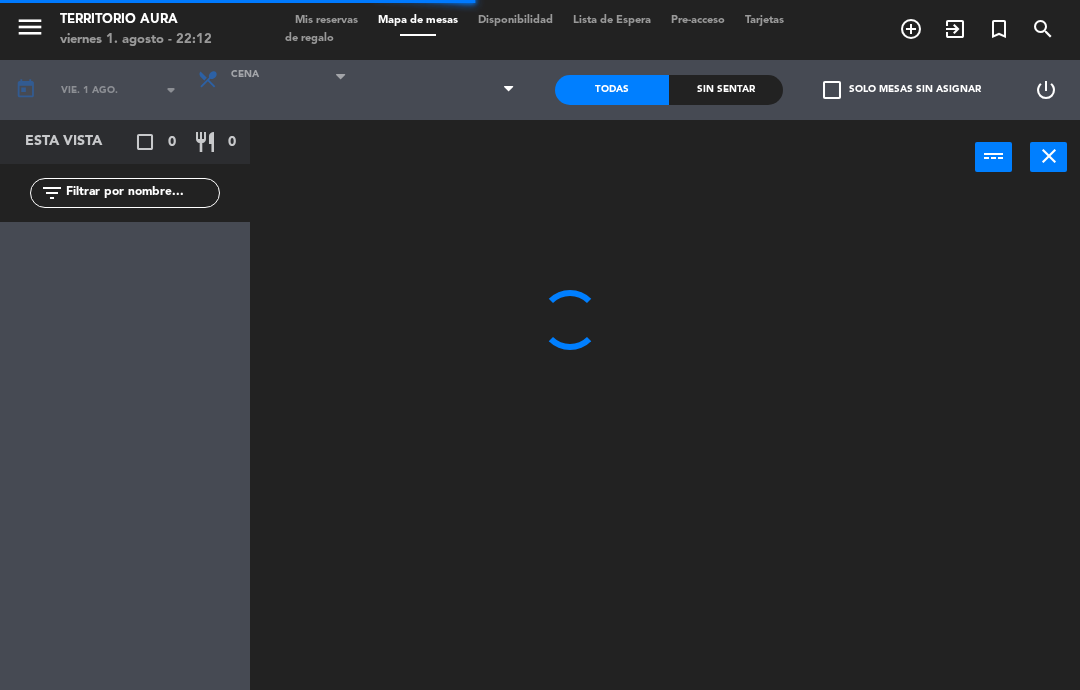 select 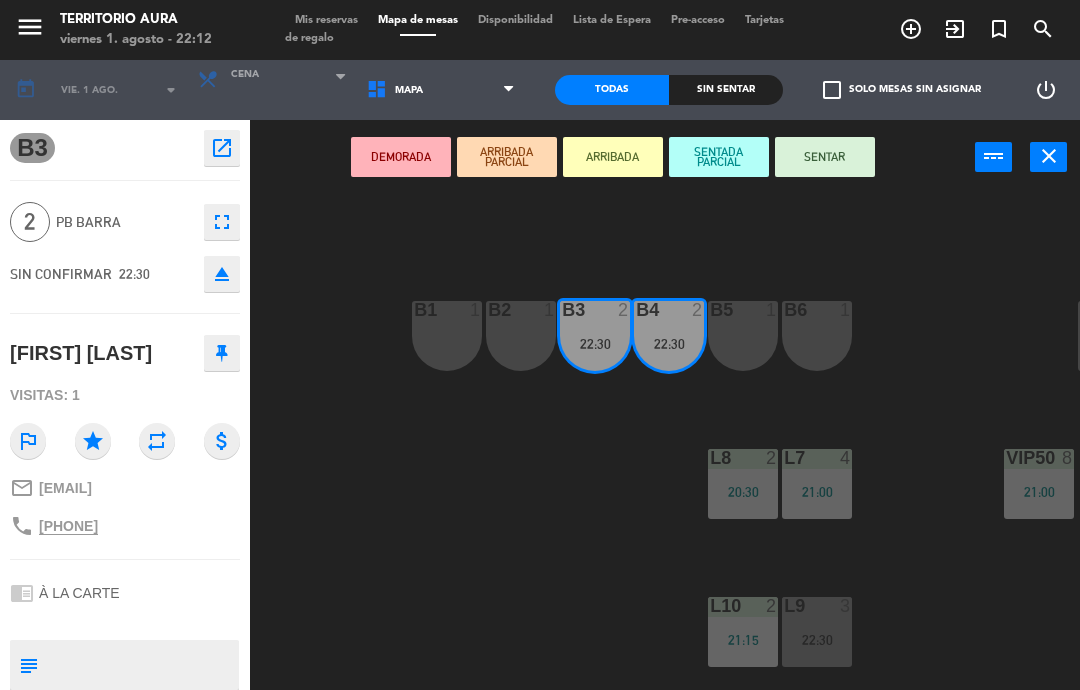 scroll, scrollTop: 0, scrollLeft: -3, axis: horizontal 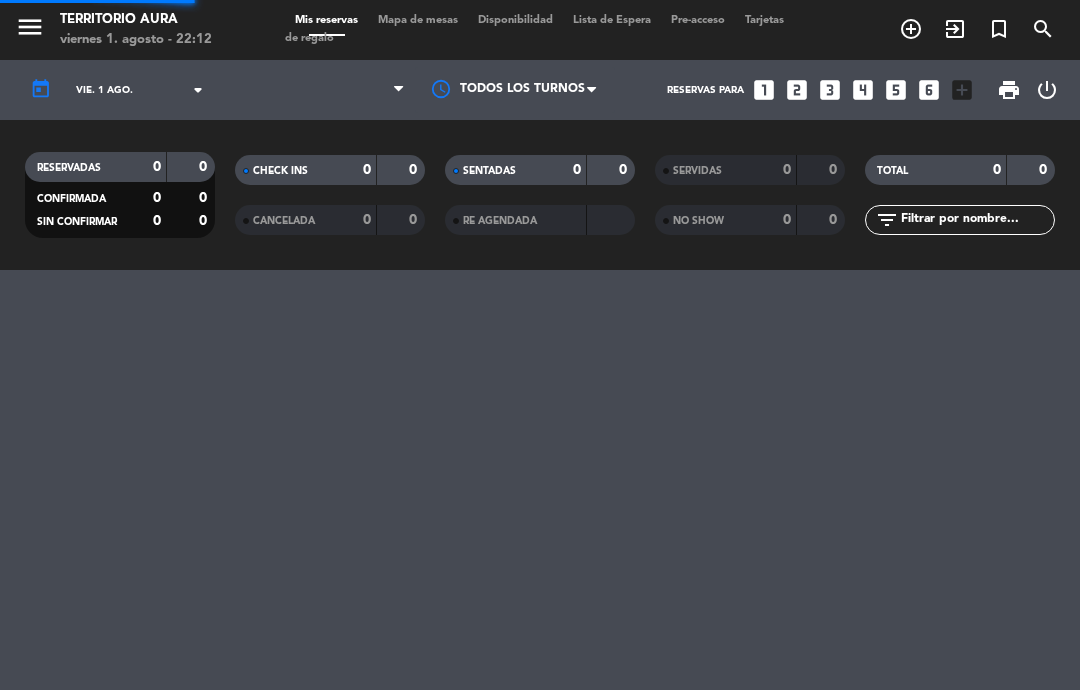 select on "dinner" 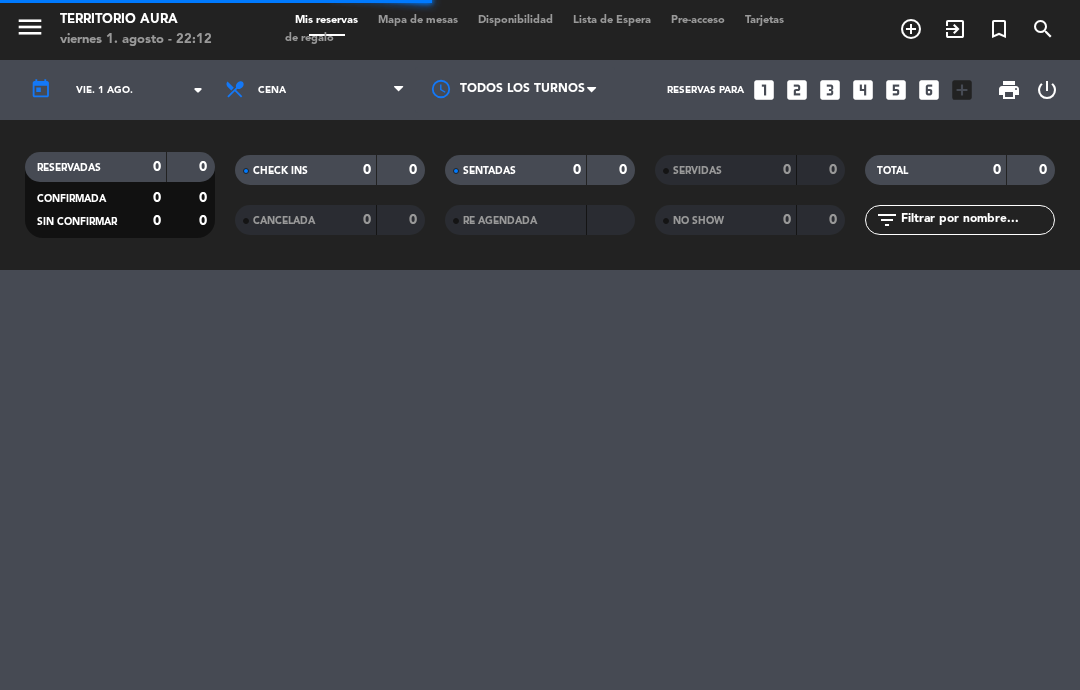 select on "dinner" 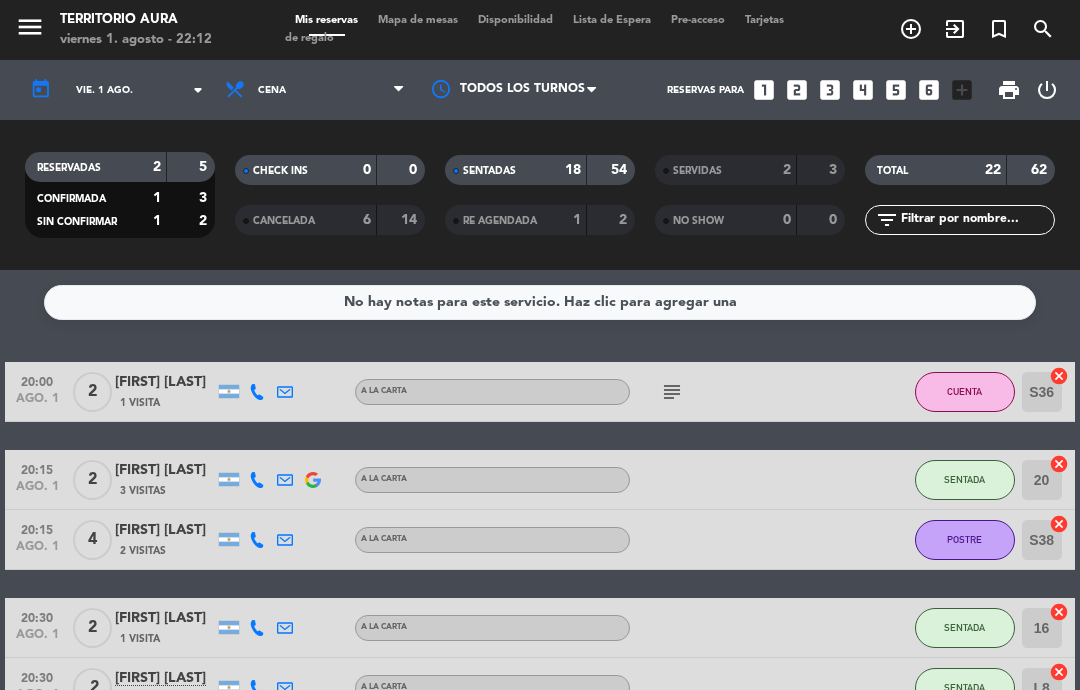 scroll, scrollTop: -1, scrollLeft: 0, axis: vertical 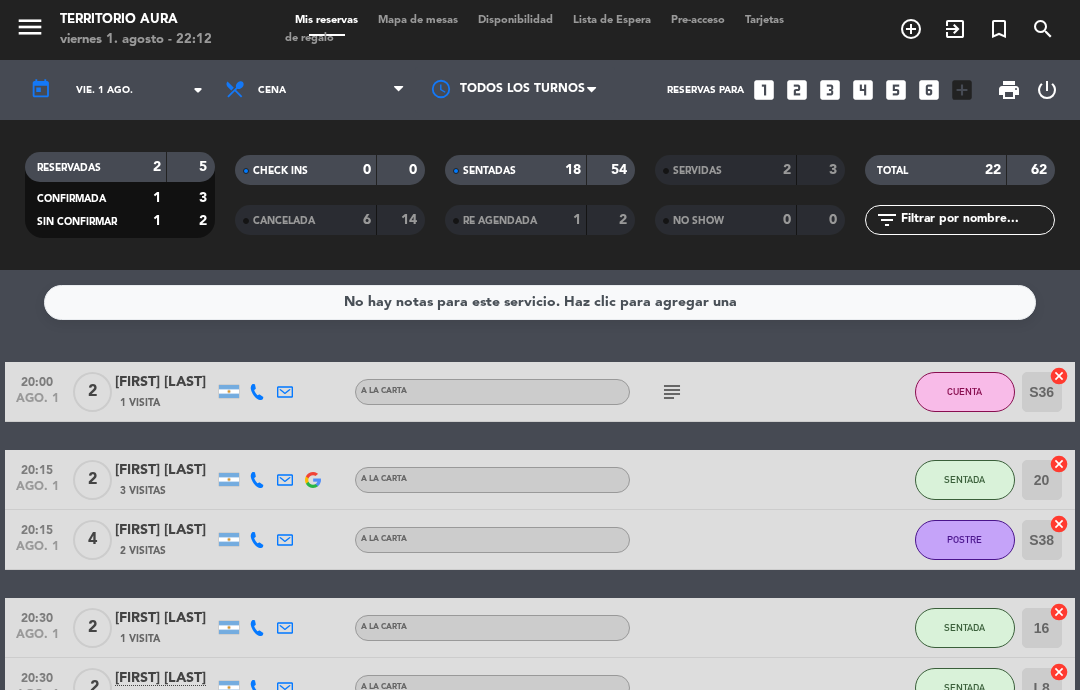 click on "CUENTA" 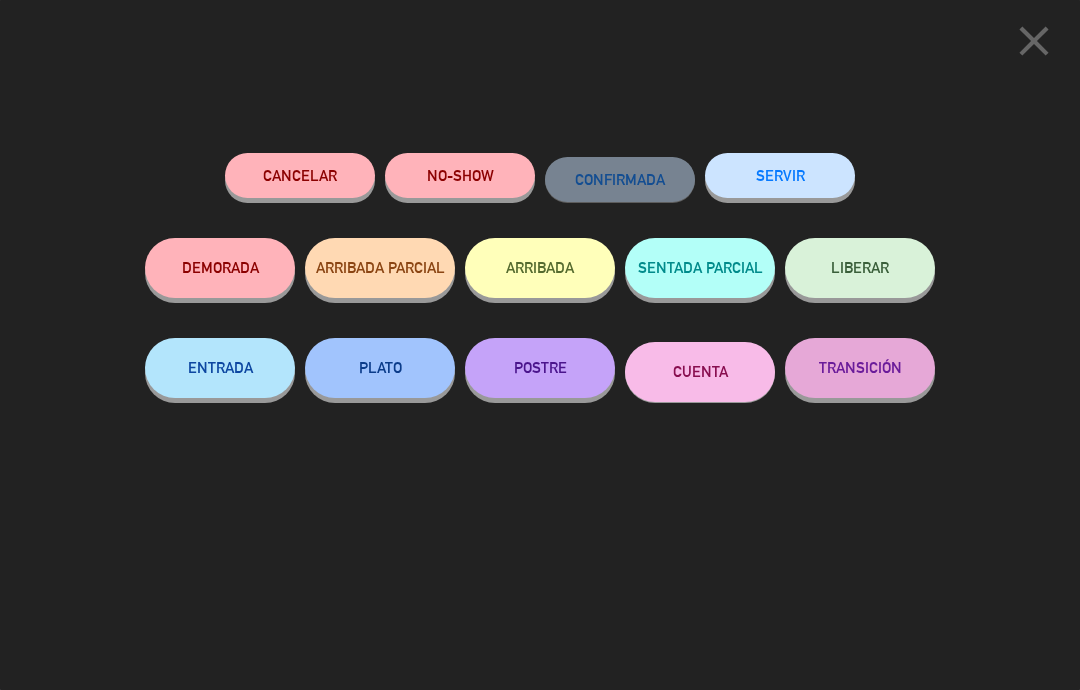 click on "SERVIR" 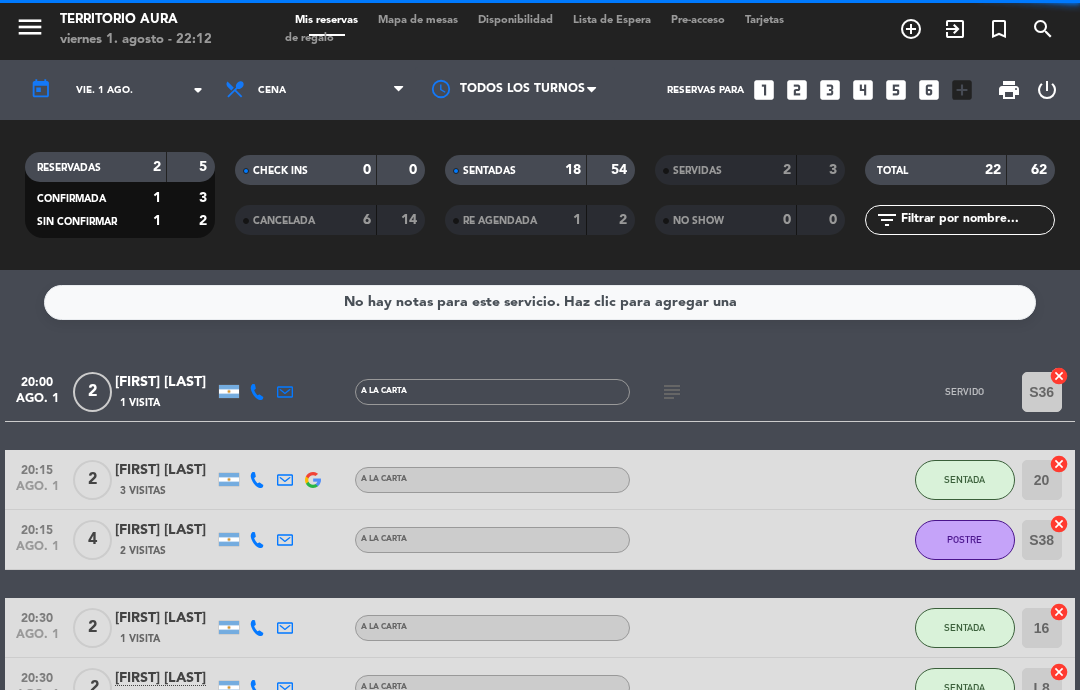 select on "dinner" 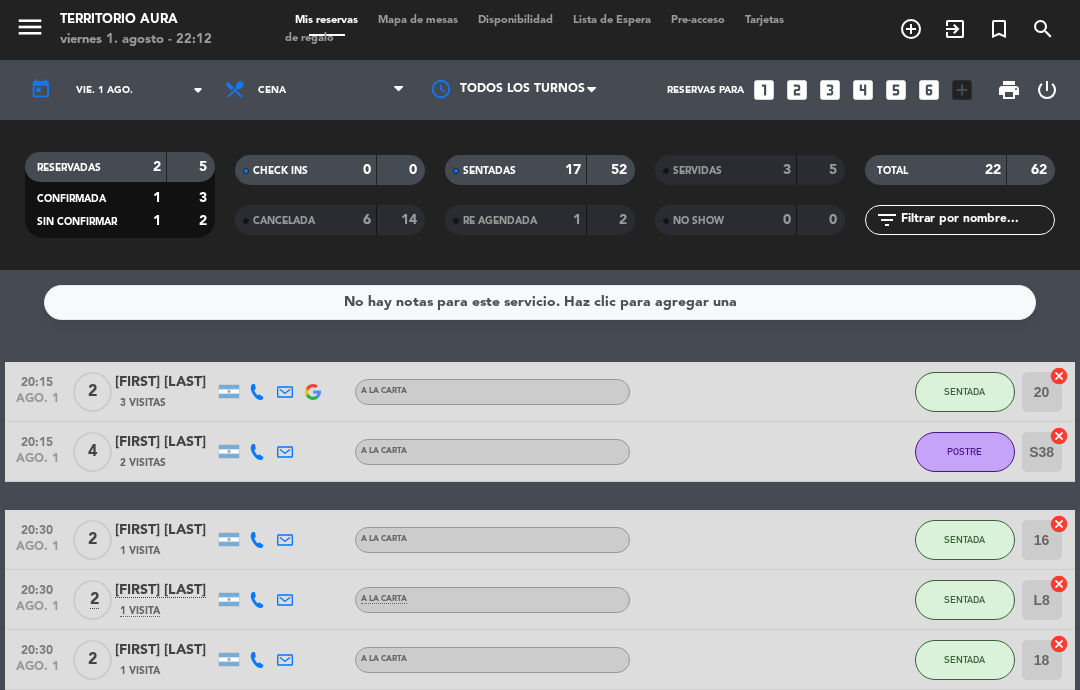scroll, scrollTop: 0, scrollLeft: 0, axis: both 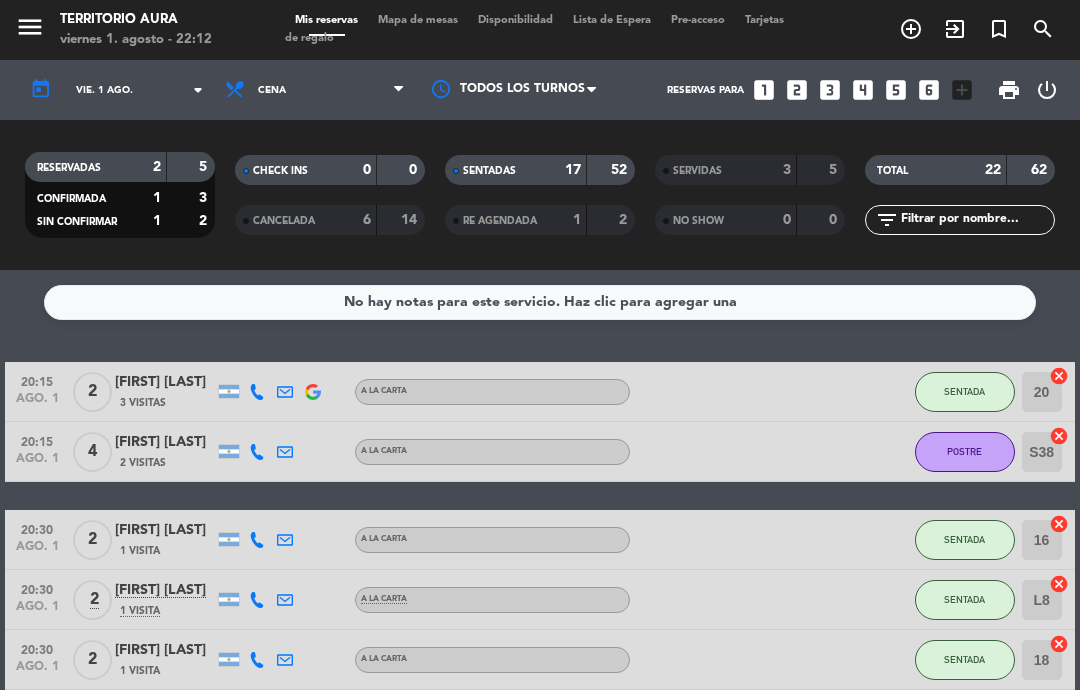 click on "Mapa de mesas" at bounding box center (418, 20) 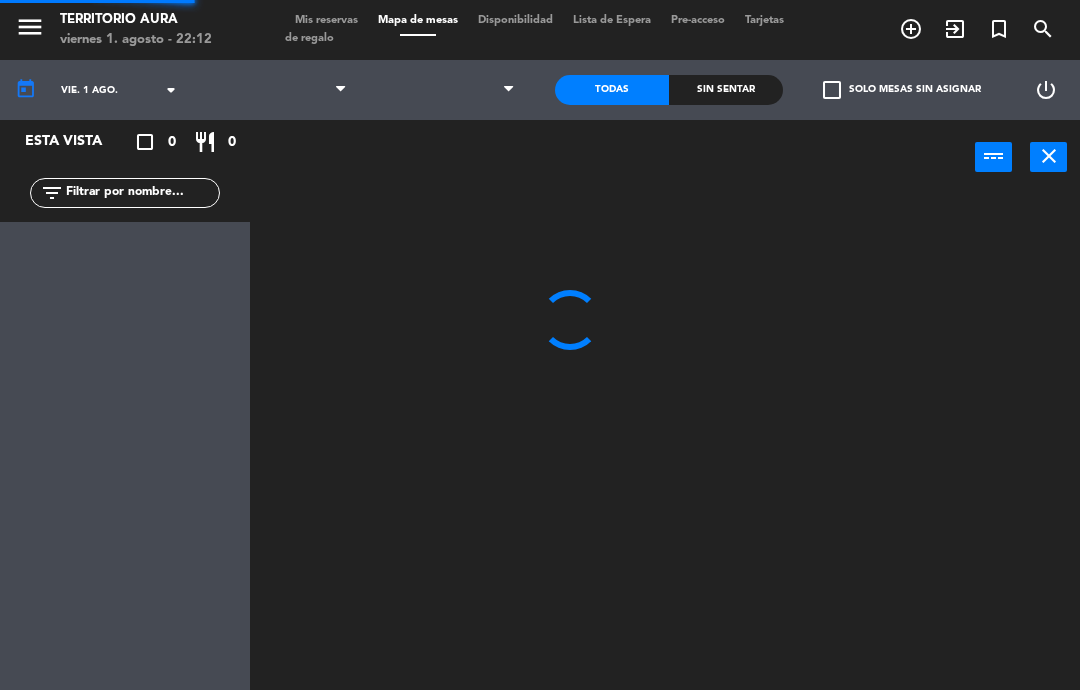 select on "dinner" 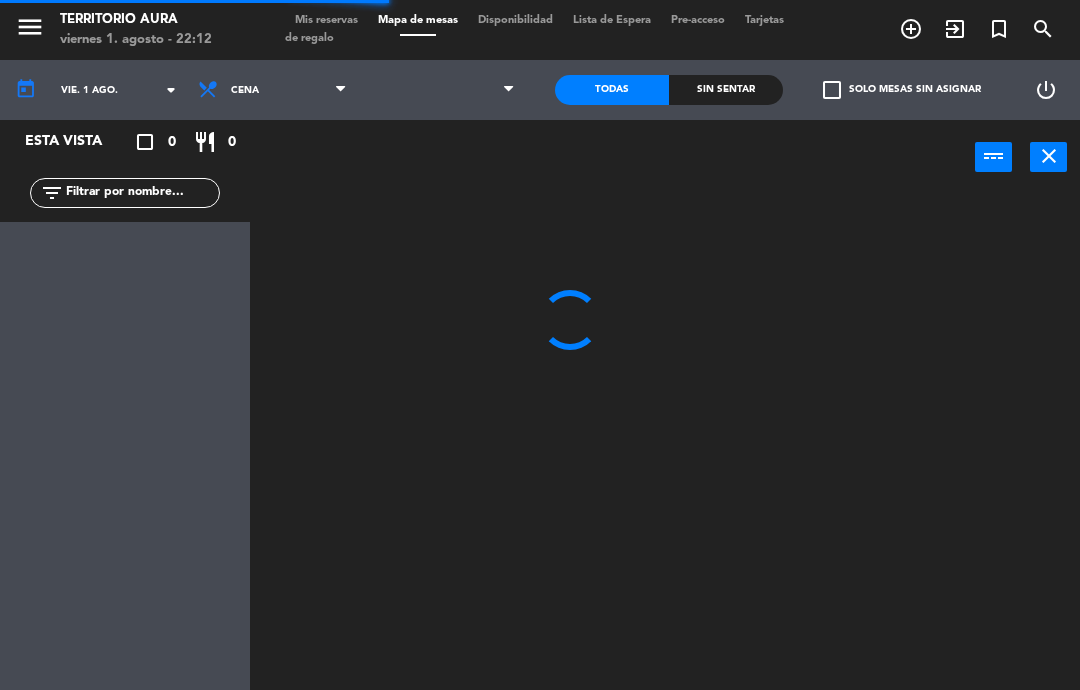 select 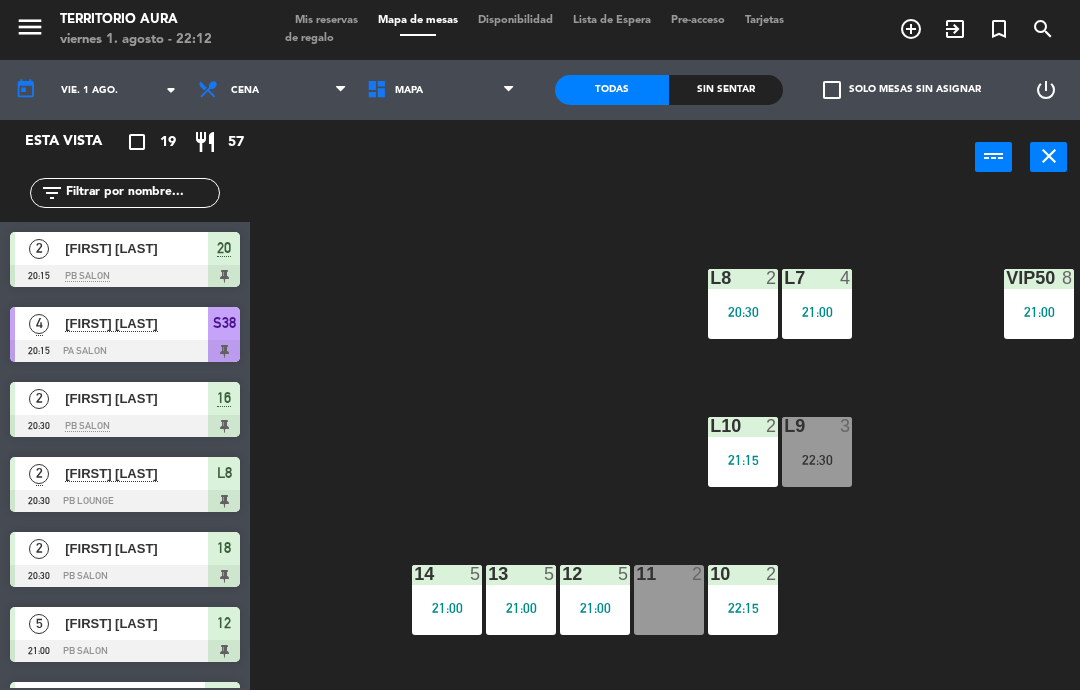 scroll, scrollTop: 17, scrollLeft: 31, axis: both 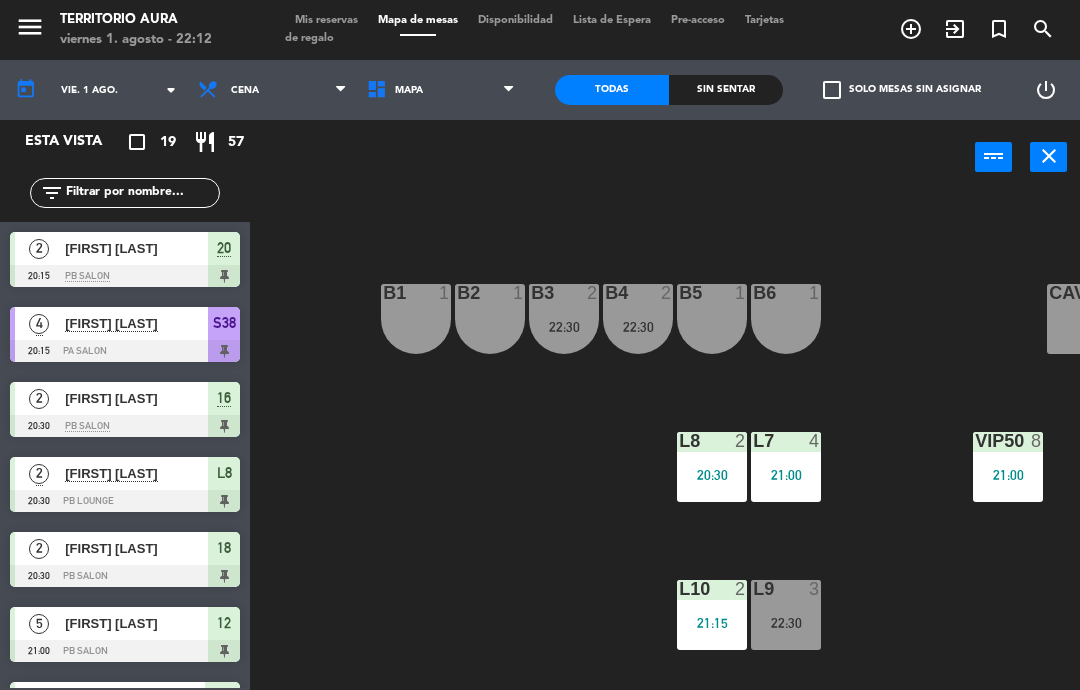 click on "S22 2 21:00 S24 4 22:15 S26 4 22:15 B3 2 22:30 B4 2 22:30 B5 1 B6 1 B1 1 B2 1 CAV52 2 CAV54 2 21:46 S28 3 22:15 S30 3 22:15 L7 4 21:00 L8 2 20:30 VIP50 8 21:00 S32 2 22:15 S34 2 21:30 S36 2 L10 2 21:15 L9 3 22:30 S42 4 21:30 S38 4 20:15 S40 4 20:15 s44 4 21:30 10 2 22:15 11 2 12 5 21:00 13 5 21:00 14 5 21:00 16 2 20:30 18 2 20:30 20 2 20:15" 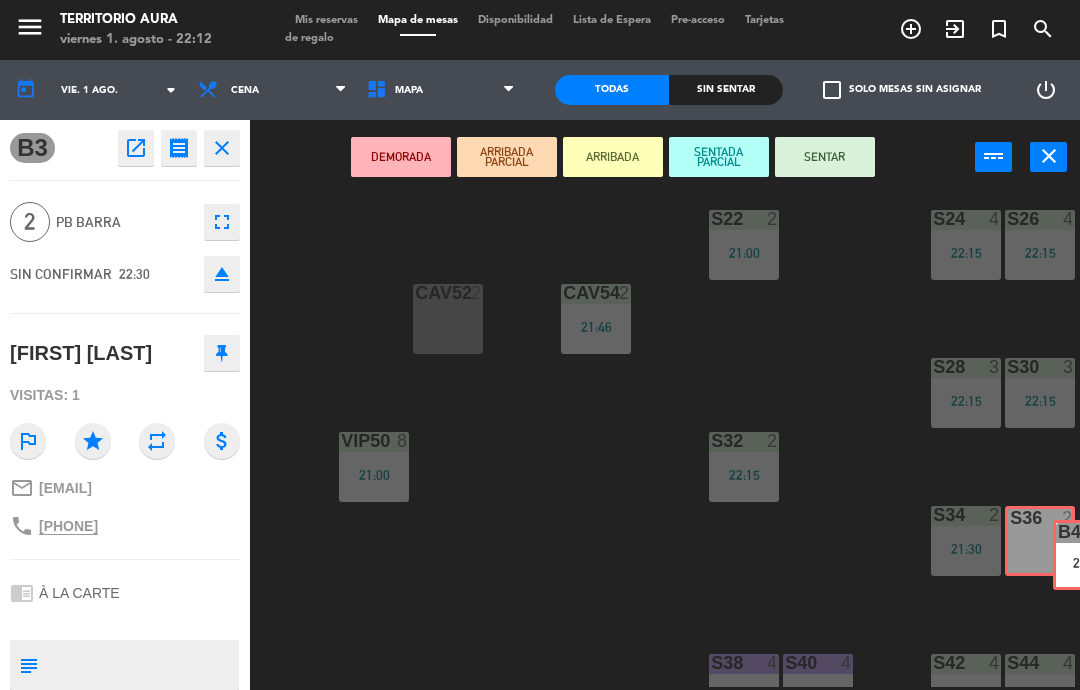 scroll, scrollTop: 17, scrollLeft: 676, axis: both 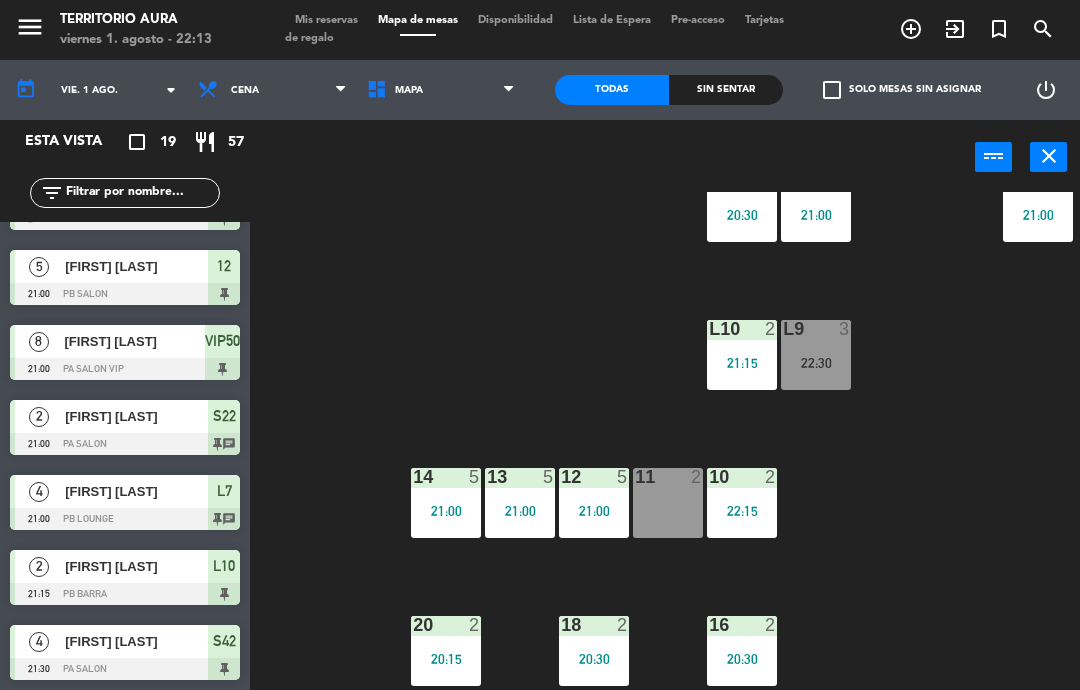 click on "Mis reservas" at bounding box center (326, 20) 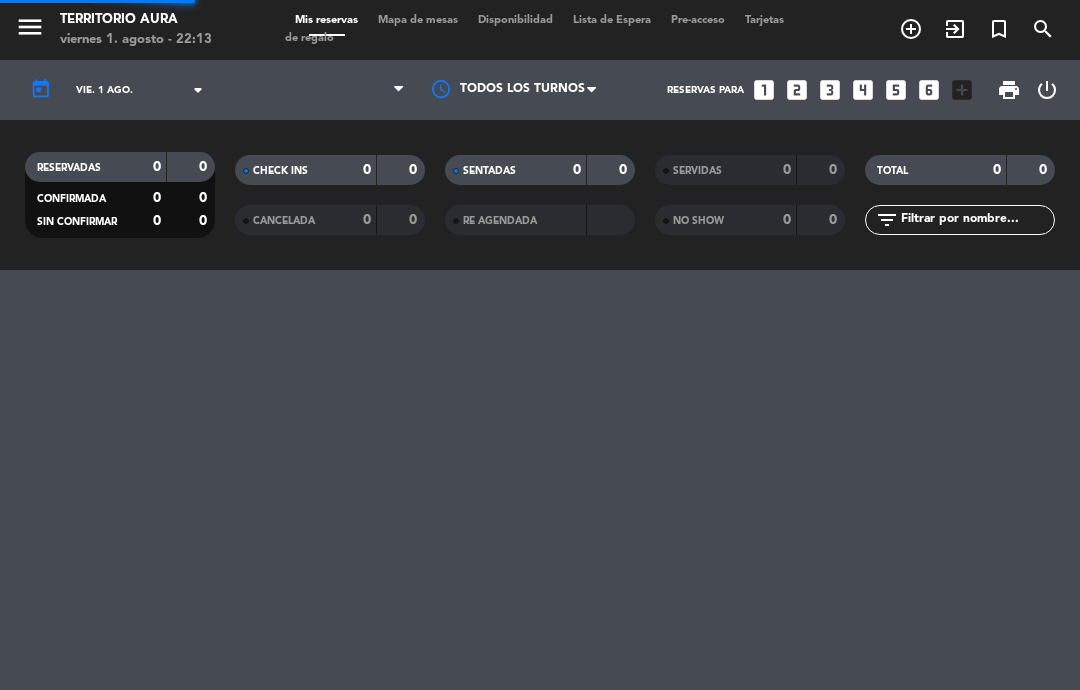 select on "dinner" 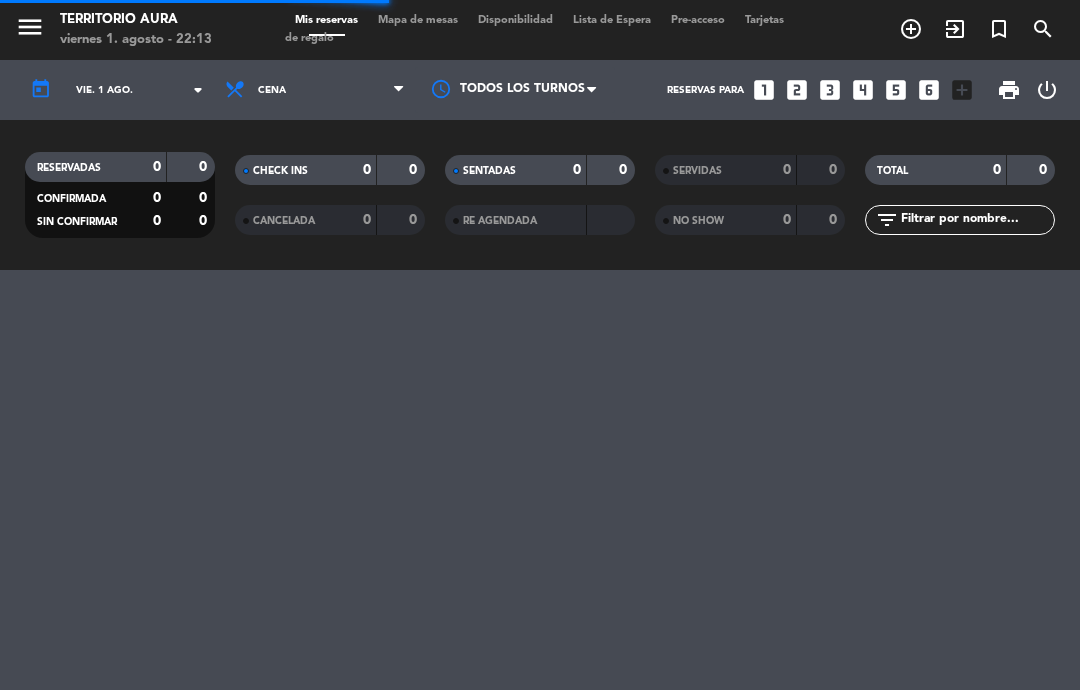 select on "dinner" 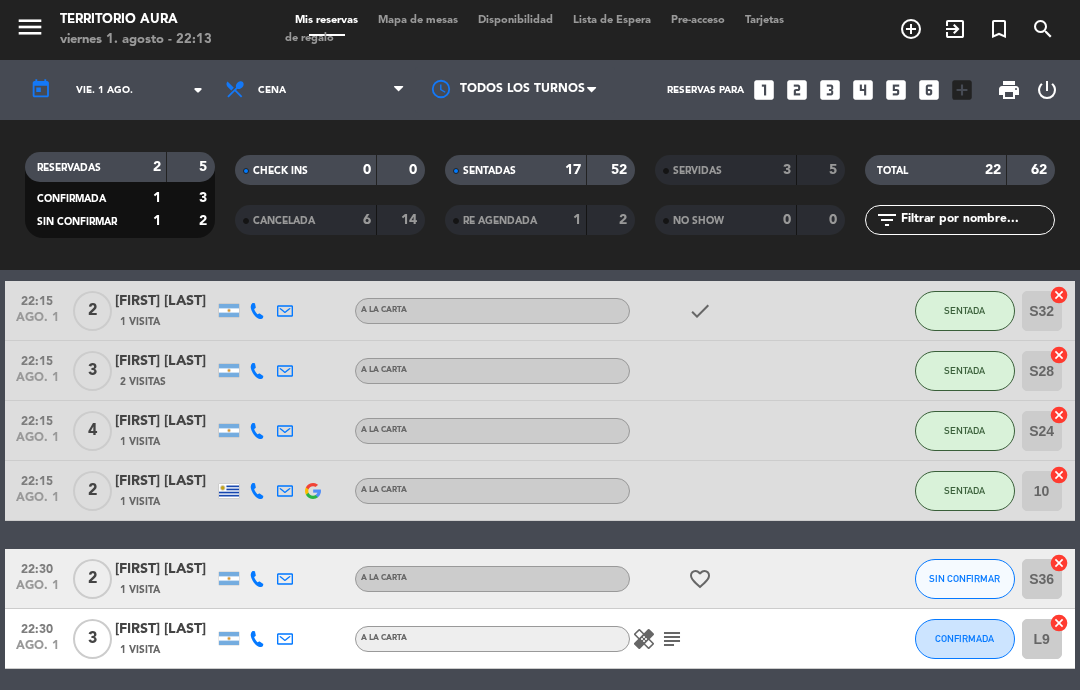 scroll, scrollTop: 1028, scrollLeft: 0, axis: vertical 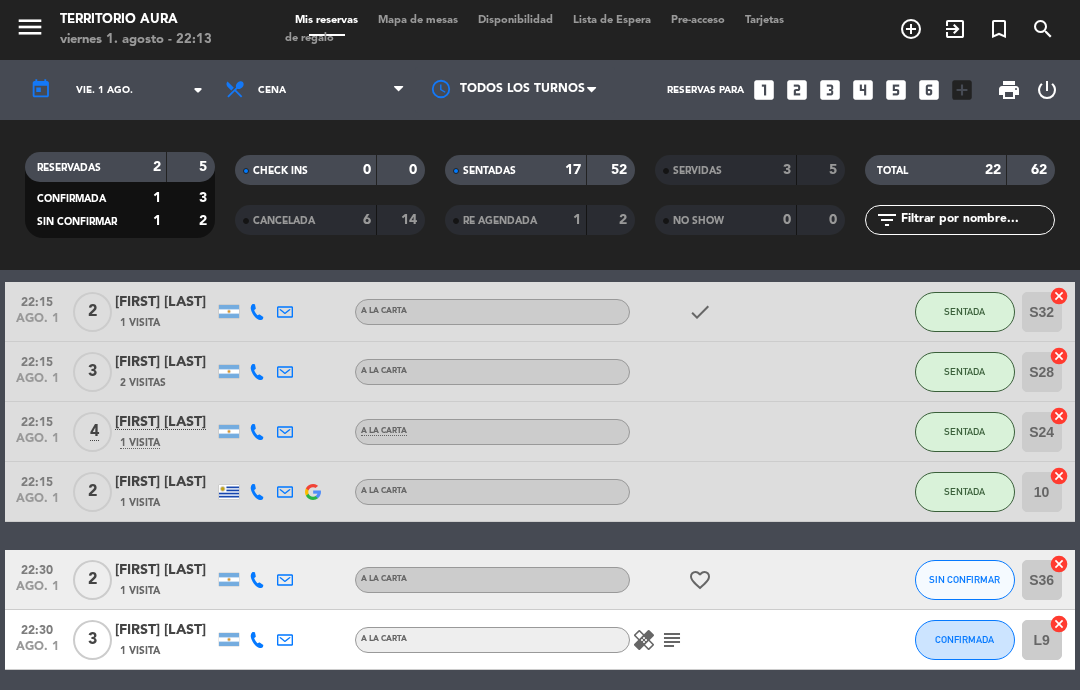 click on "subject" 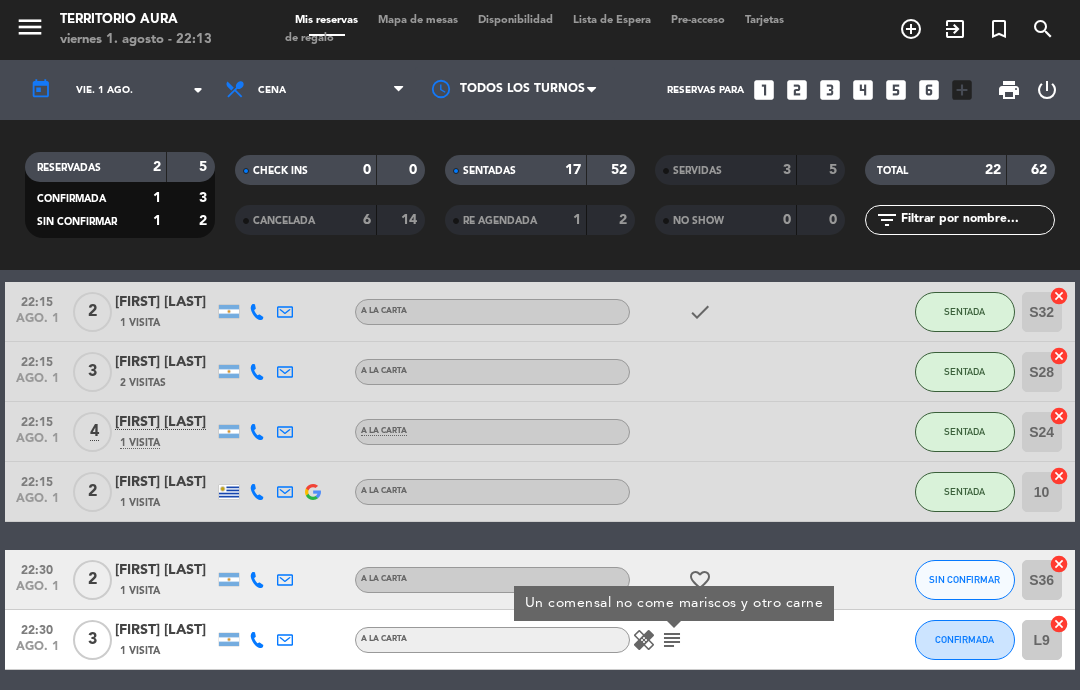 click on "subject" 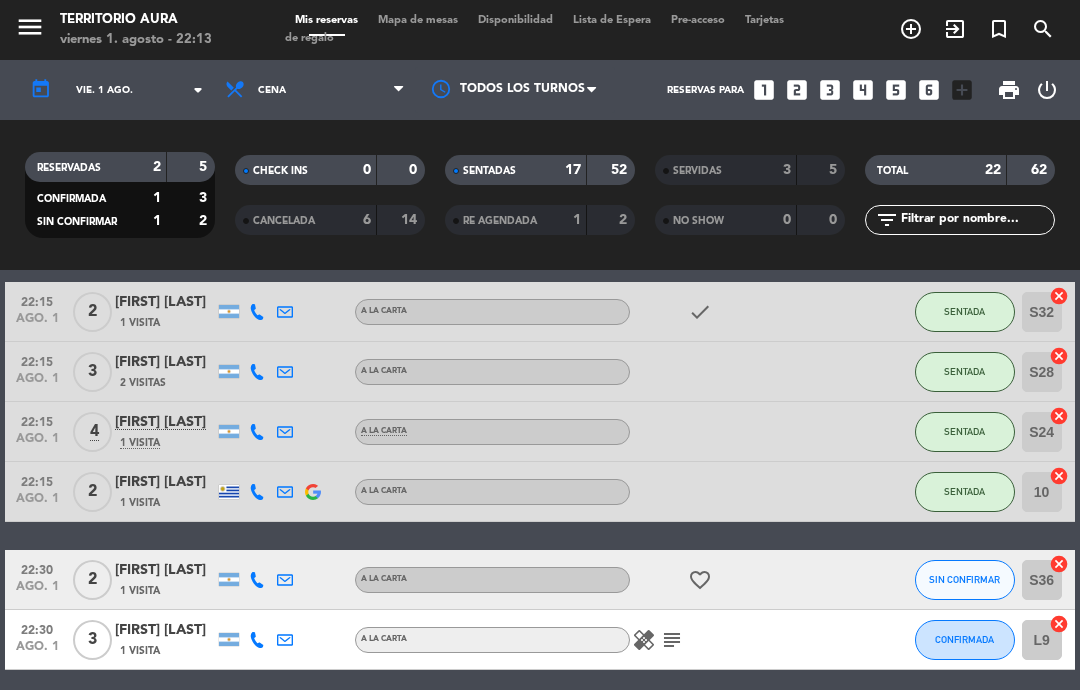 click on "subject" 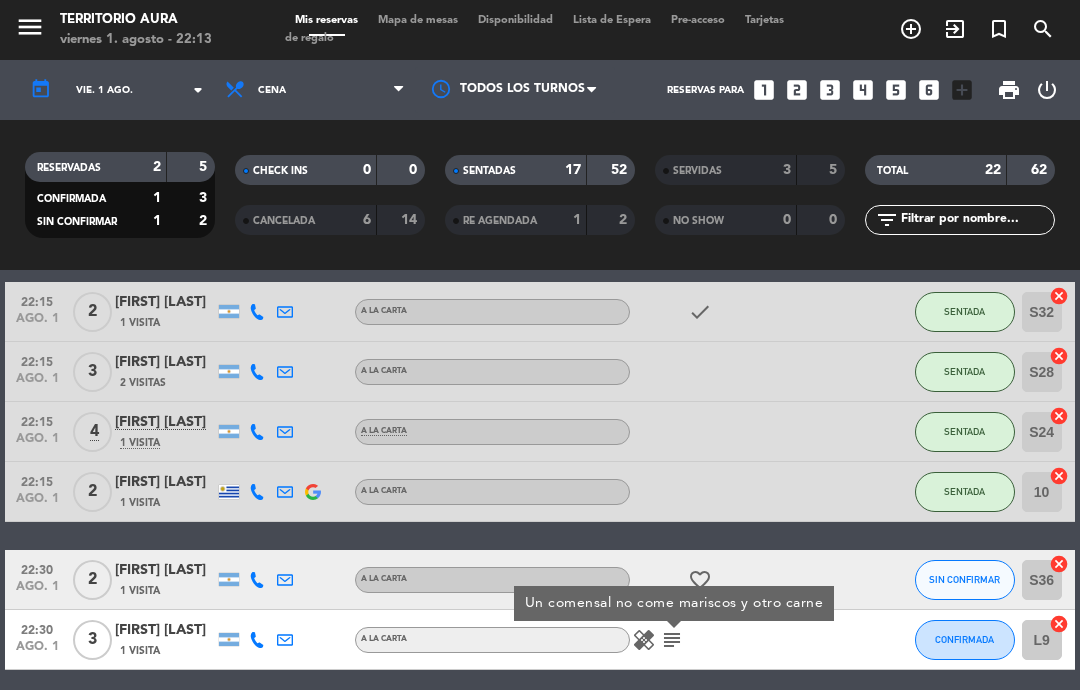 click on "22:15 ago. 1 2 [FIRST] [LAST] 1 Visita A LA CARTA SENTADA 10 cancel" 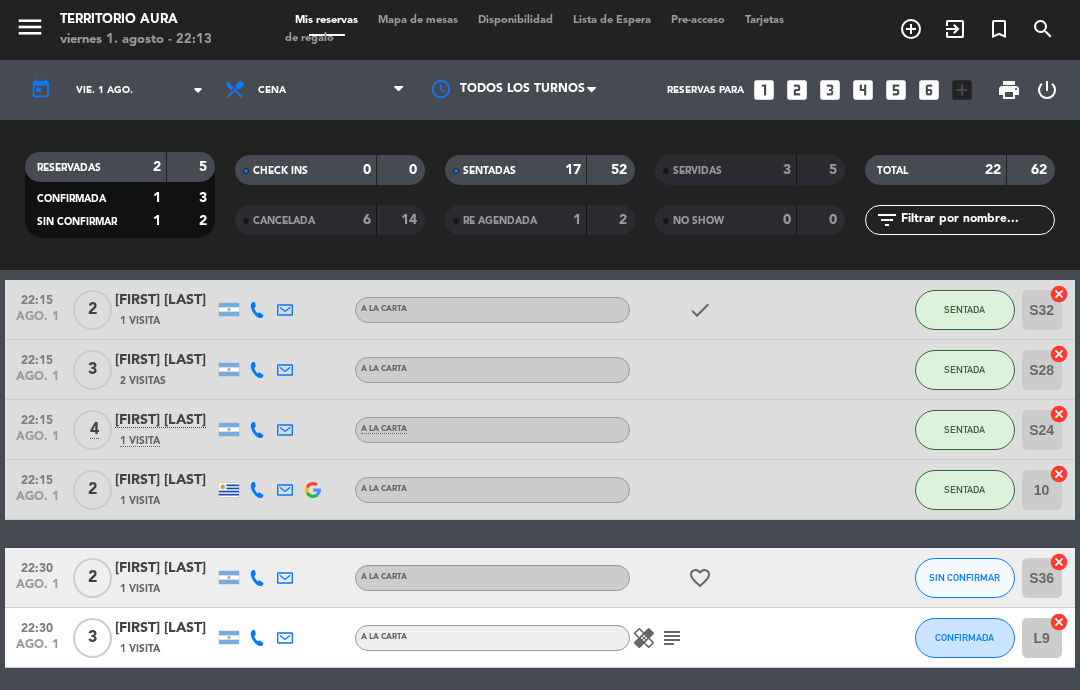 scroll, scrollTop: 1028, scrollLeft: 0, axis: vertical 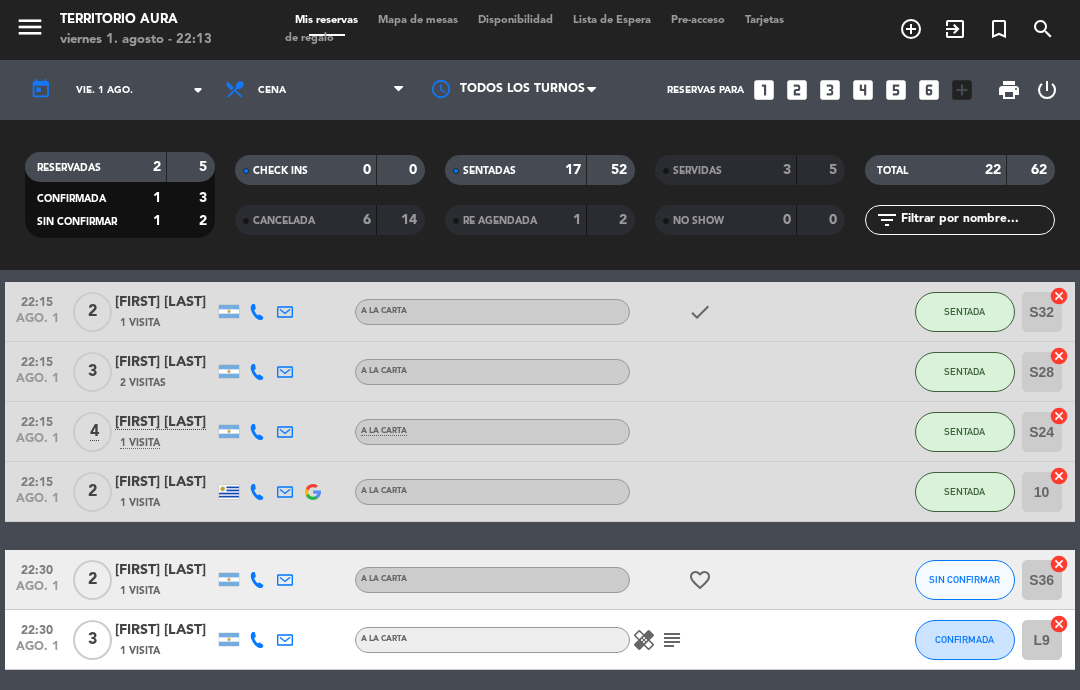 click on "subject" 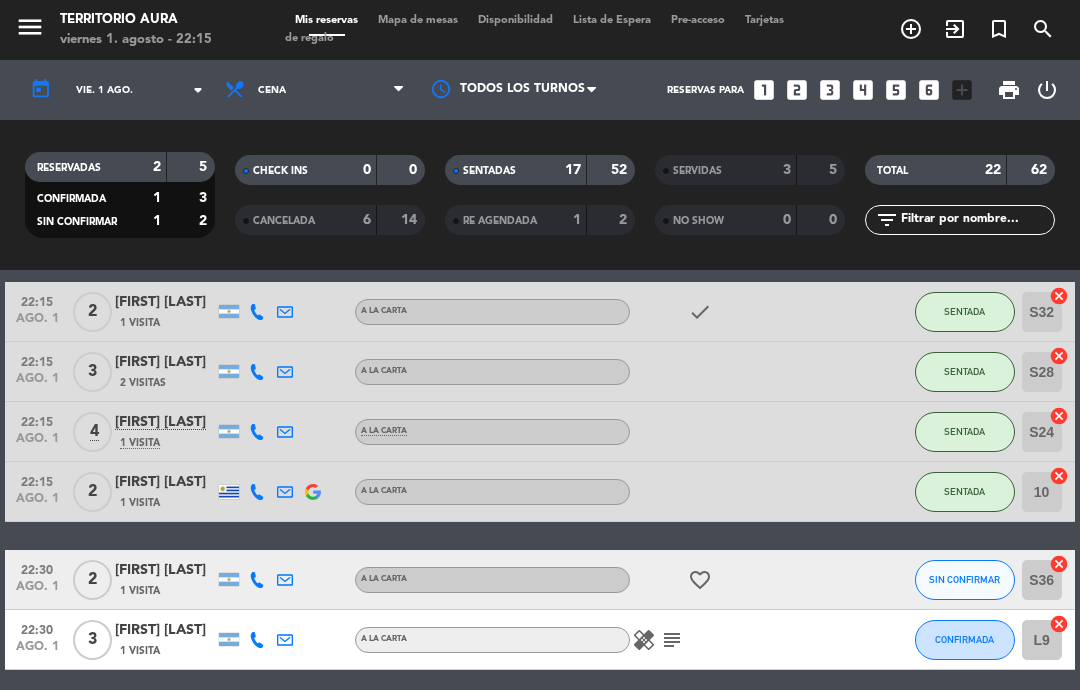 scroll, scrollTop: 80, scrollLeft: 0, axis: vertical 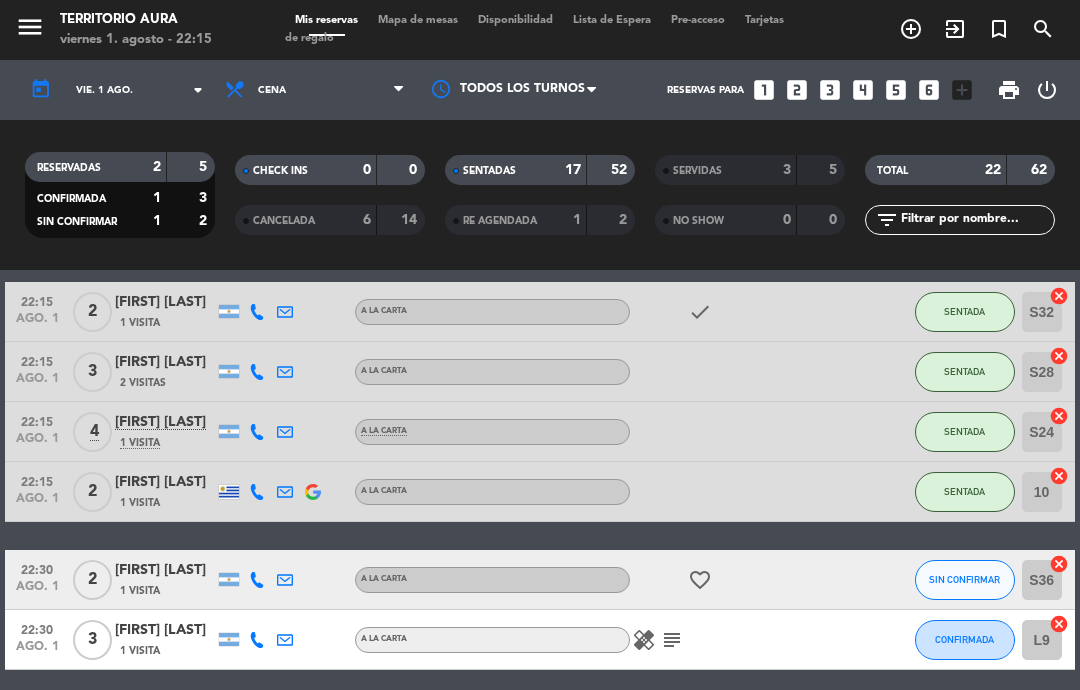 click on "subject" 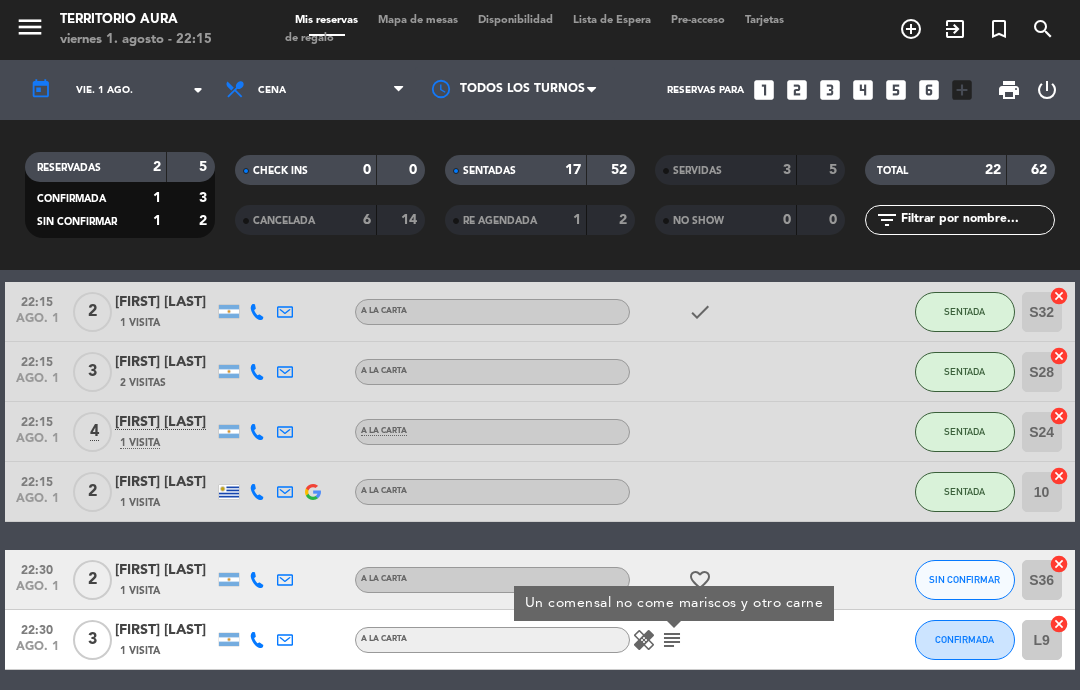 click on "subject" 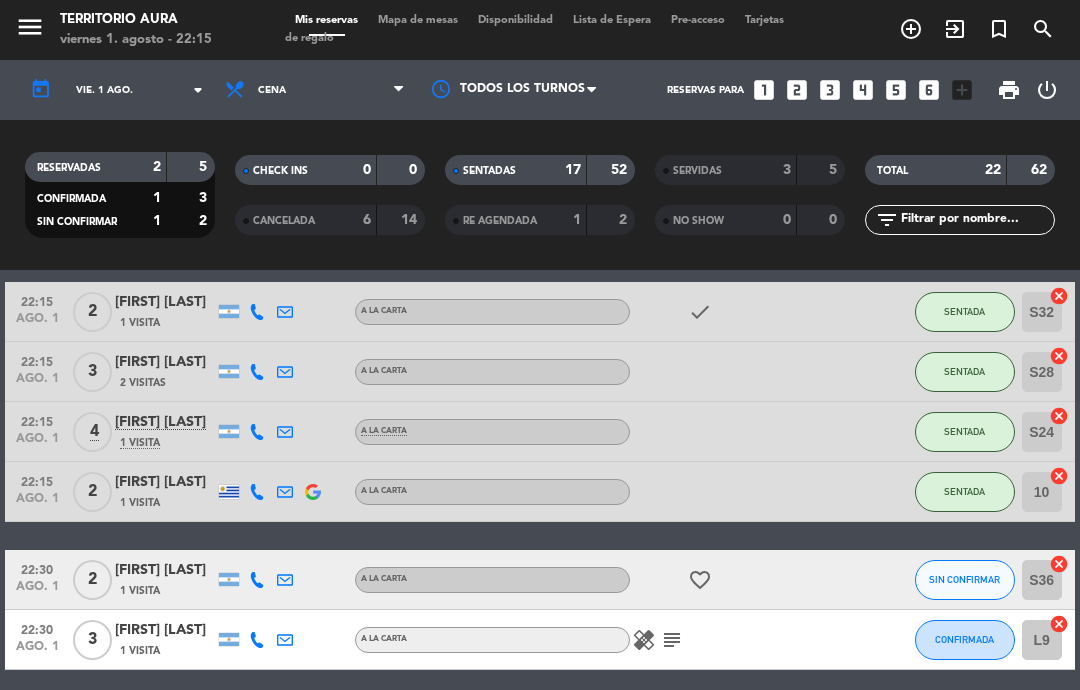 click on "No hay notas para este servicio. Haz clic para agregar una 20:15 ago. 1 2 [FIRST] [LAST] 3 Visitas A LA CARTA SENTADA 20 cancel 20:15 ago. 1 4 [FIRST] [LAST] 2 Visitas A LA CARTA POSTRE S38 cancel 20:30 ago. 1 2 [FIRST] [LAST] 1 Visita A LA CARTA SENTADA 16 cancel 20:30 ago. 1 2 [FIRST] [LAST] 1 Visita A LA CARTA SENTADA L8 cancel 20:30 ago. 1 2 [FIRST] [LAST] 1 Visita A LA CARTA SENTADA 18 cancel 21:00 ago. 1 5 [FIRST] [LAST] 2 Visitas headset_mic Sin menú asignado SENTADA 12 cancel 21:00 ago. 1 8 [FIRST] [LAST] 1 Visita headset_mic credit_card amex * 7009 mercadopago Sin menú asignado SENTADA VIP50 cancel 21:00 ago. 1 2 [FIRST] [LAST] 1 Visita headset_mic Sin menú asignado subject SENTADA S22 cancel 21:00 ago. 1 4 [FIRST] [LAST] 1 Visita headset_mic Sin menú asignado subject SENTADA L7 cancel 21:15 ago. 1 2 [FIRST] [LAST] 1 Visita headset_mic" 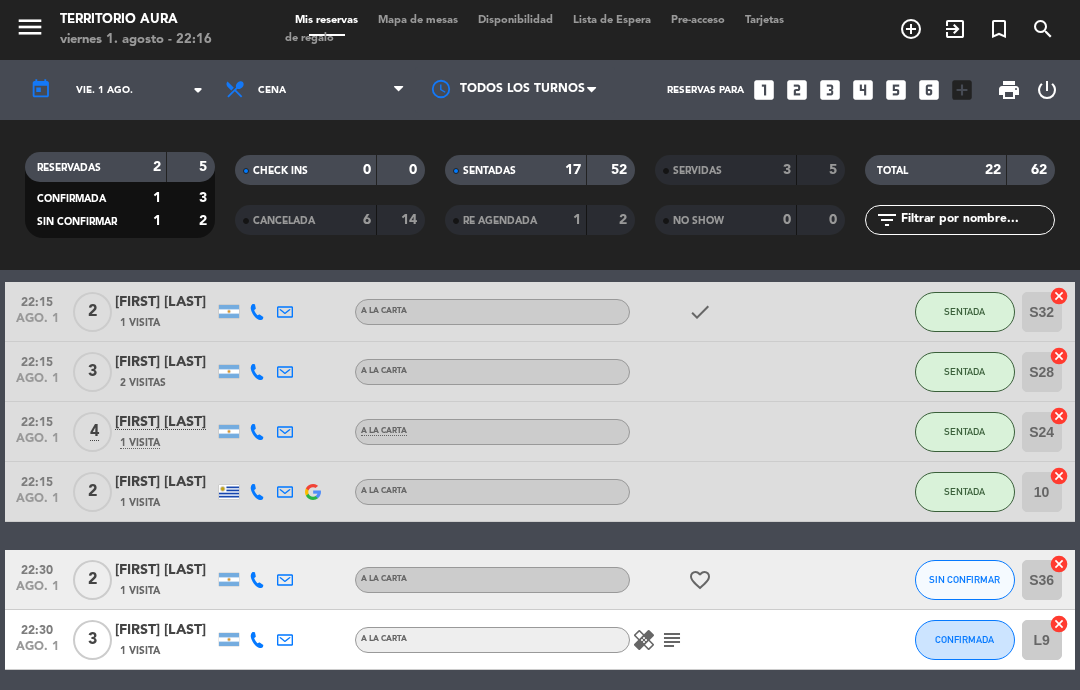 click on "favorite_border" 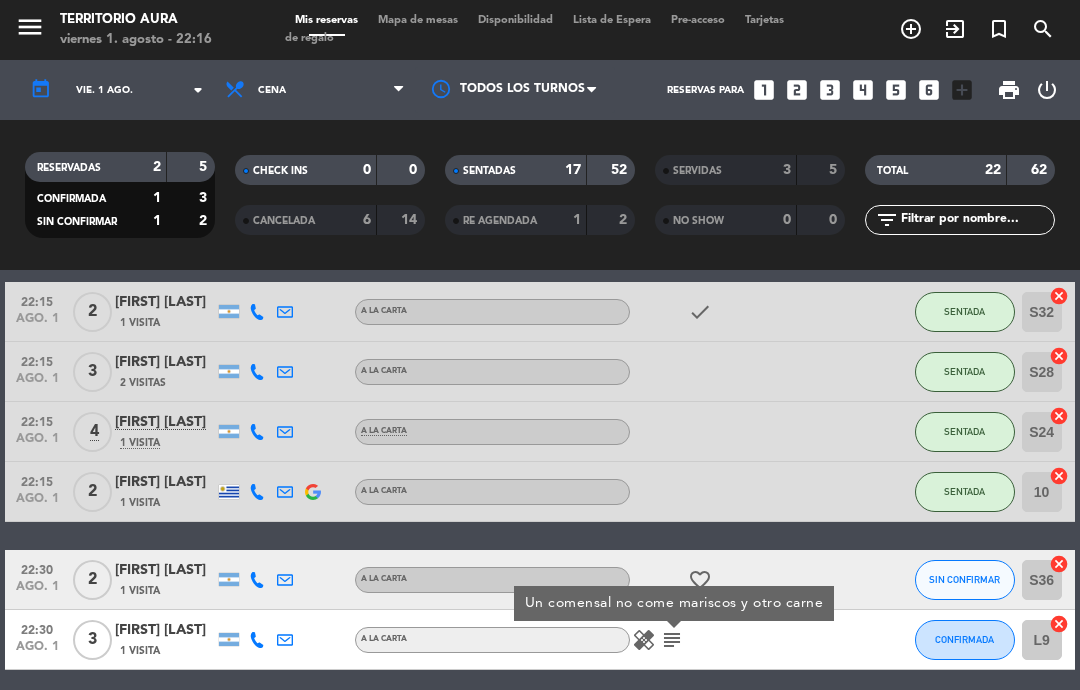 click on "20:15 ago. 1 2 [FIRST] [LAST] 3 Visitas A LA CARTA SENTADA 20 cancel 20:15 ago. 1 4 [FIRST] [LAST] 2 Visitas A LA CARTA POSTRE S38 cancel 20:30 ago. 1 2 [FIRST] [LAST] 1 Visita A LA CARTA SENTADA 16 cancel 20:30 ago. 1 2 [FIRST] [LAST] 1 Visita A LA CARTA SENTADA L8 cancel 20:30 ago. 1 2 [FIRST] [LAST] 1 Visita A LA CARTA SENTADA 18 cancel 21:00 ago. 1 5 [FIRST] [LAST] 2 Visitas headset_mic Sin menú asignado SENTADA 12 cancel 21:00 ago. 1 8 [FIRST] [LAST] 1 Visita headset_mic credit_card amex * 7009 mercadopago Sin menú asignado SENTADA VIP50 cancel 21:00 ago. 1 2 [FIRST] [LAST] 1 Visita headset_mic Sin menú asignado subject SENTADA S22 cancel 21:00 ago. 1 4 [FIRST] [LAST] 1 Visita headset_mic Sin menú asignado subject SENTADA L7 cancel 21:15 ago. 1 2 [FIRST] [LAST] 1 Visita headset_mic Sin menú asignado SENTADA L10 cancel 21:30 ago. 1 4 [FIRST] [LAST] 1 Visita" 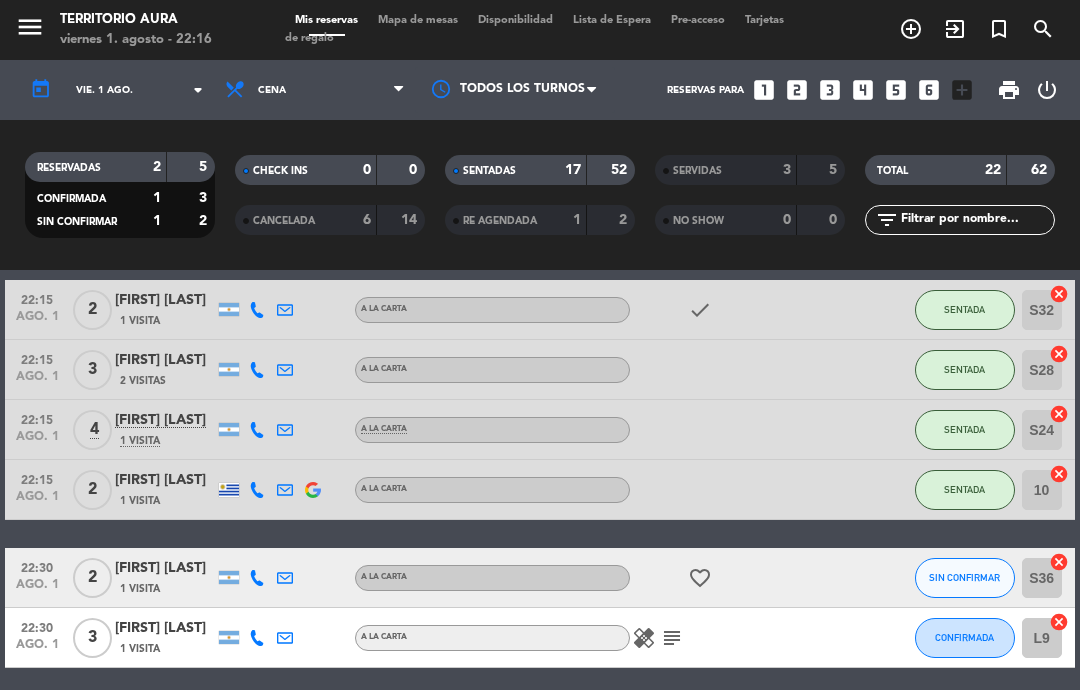 scroll, scrollTop: 1028, scrollLeft: 0, axis: vertical 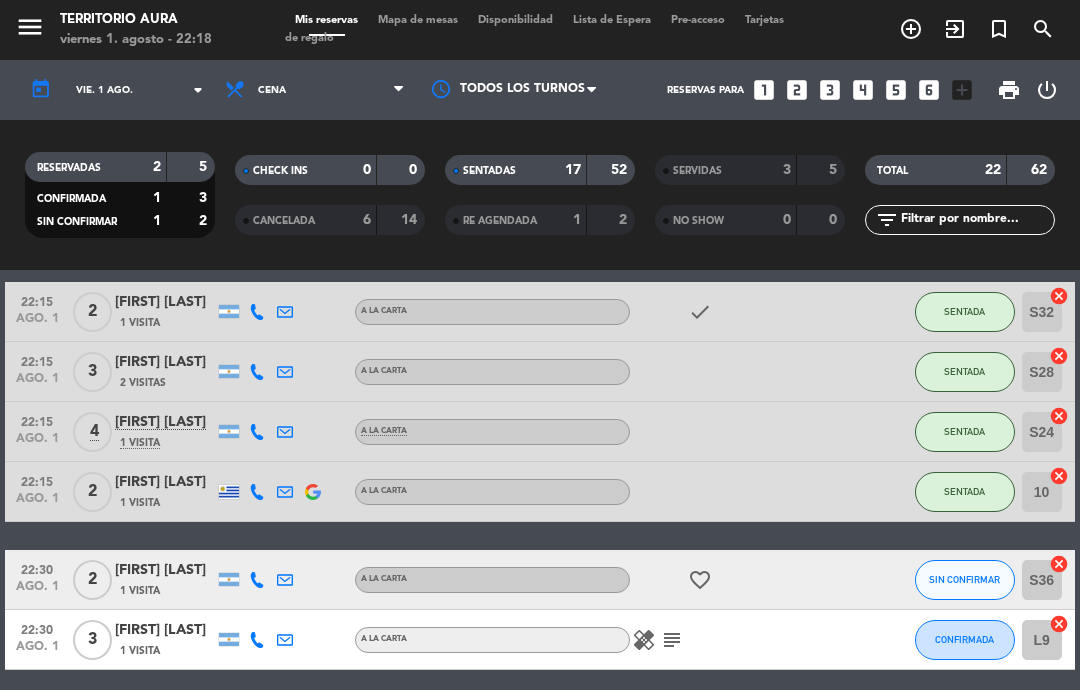 select on "dinner" 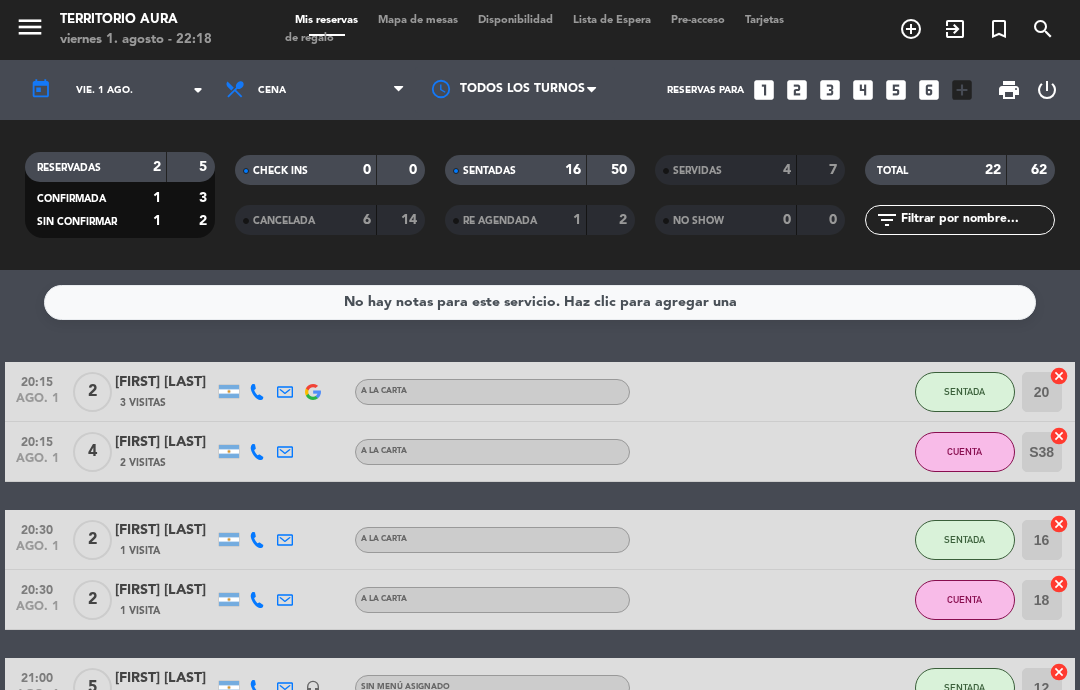 scroll, scrollTop: 0, scrollLeft: 0, axis: both 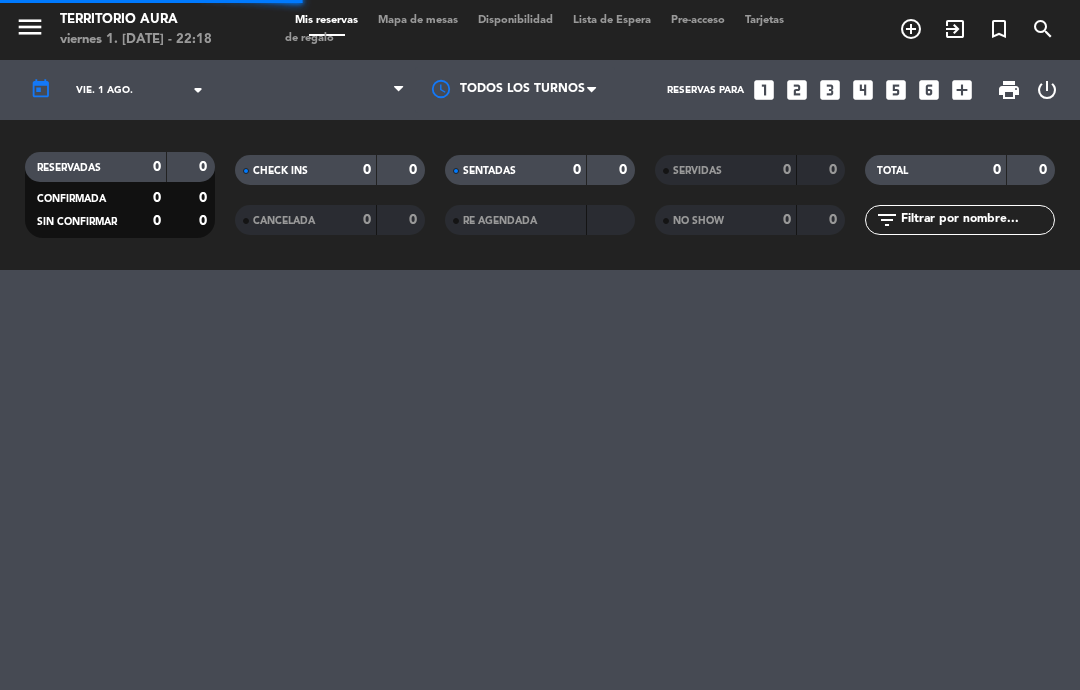 select on "es" 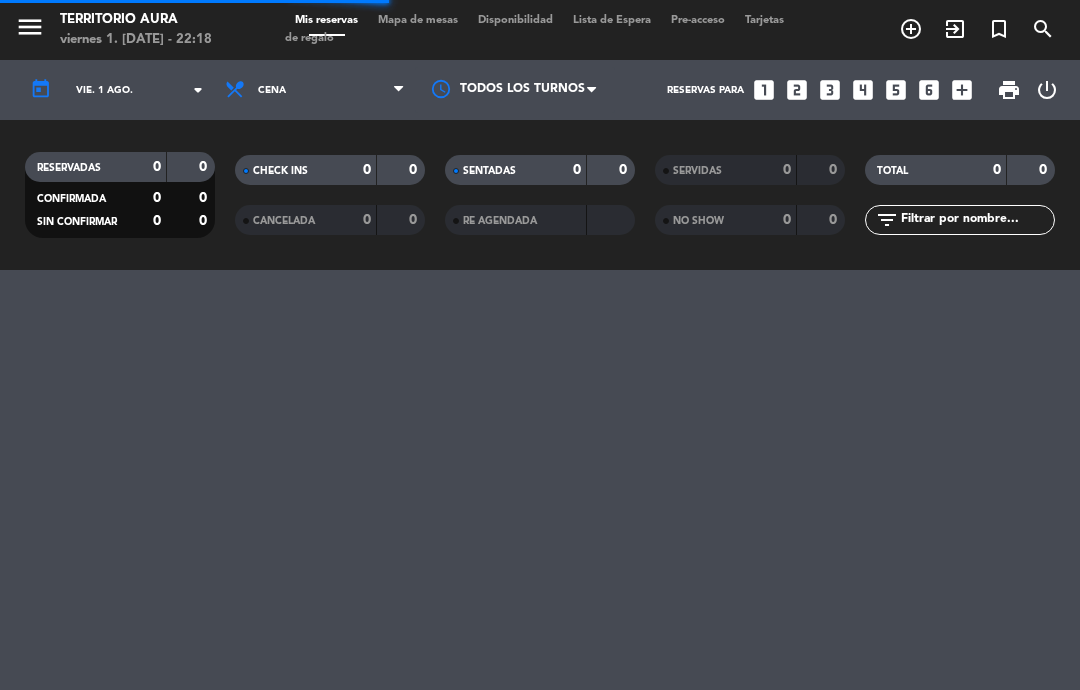 select on "dinner" 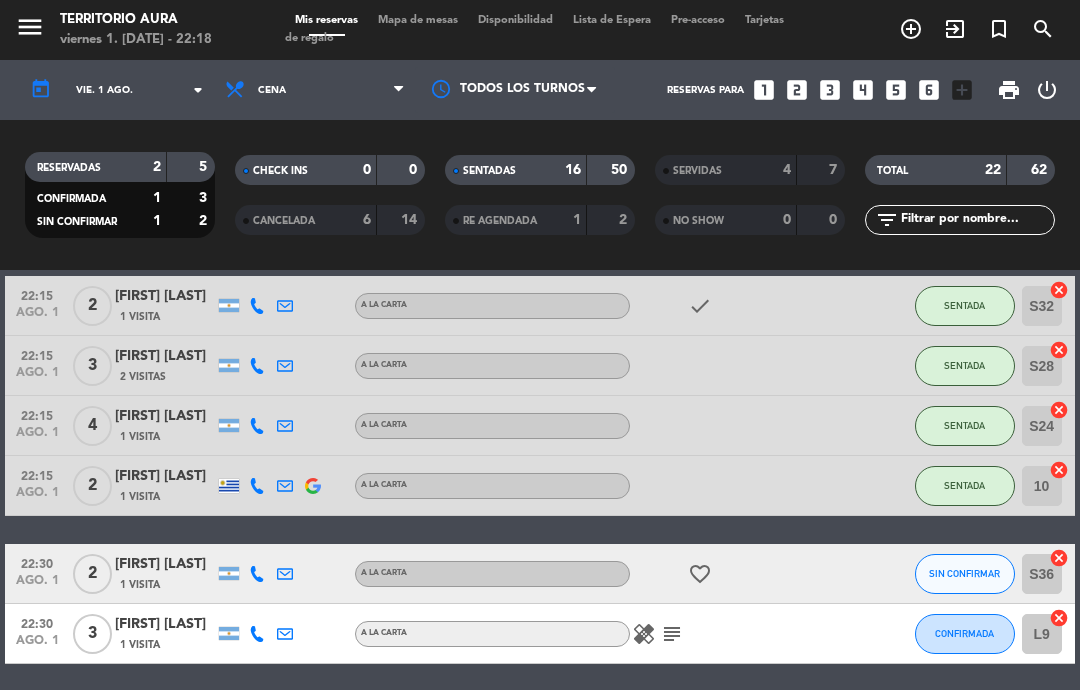 scroll, scrollTop: 968, scrollLeft: 0, axis: vertical 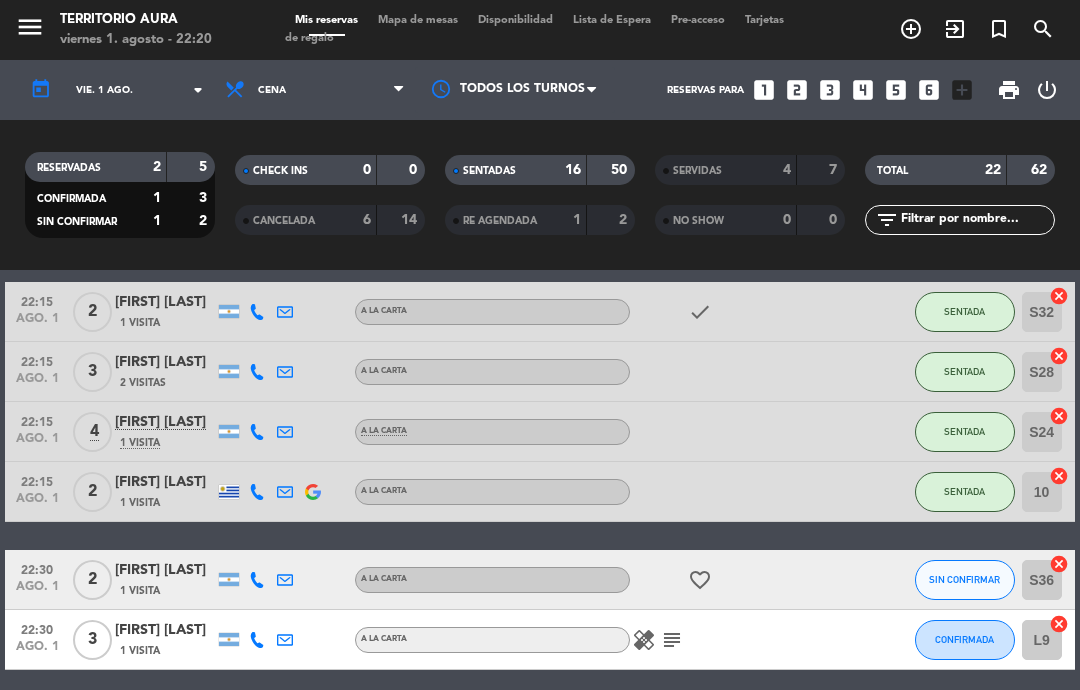 click on "subject" 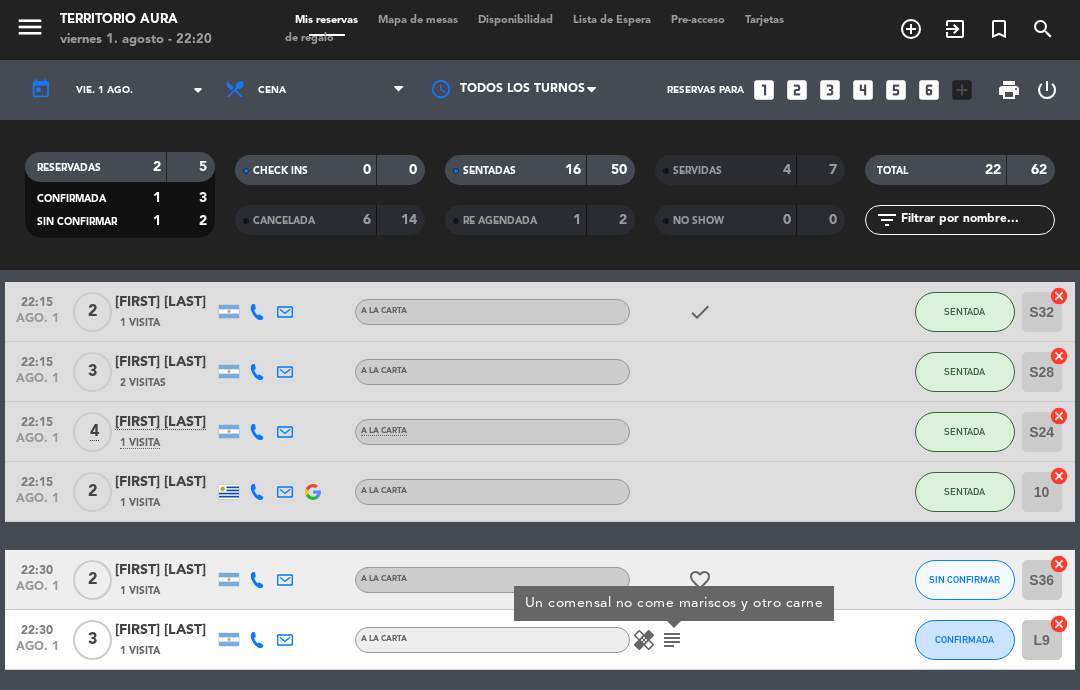 click on "subject" 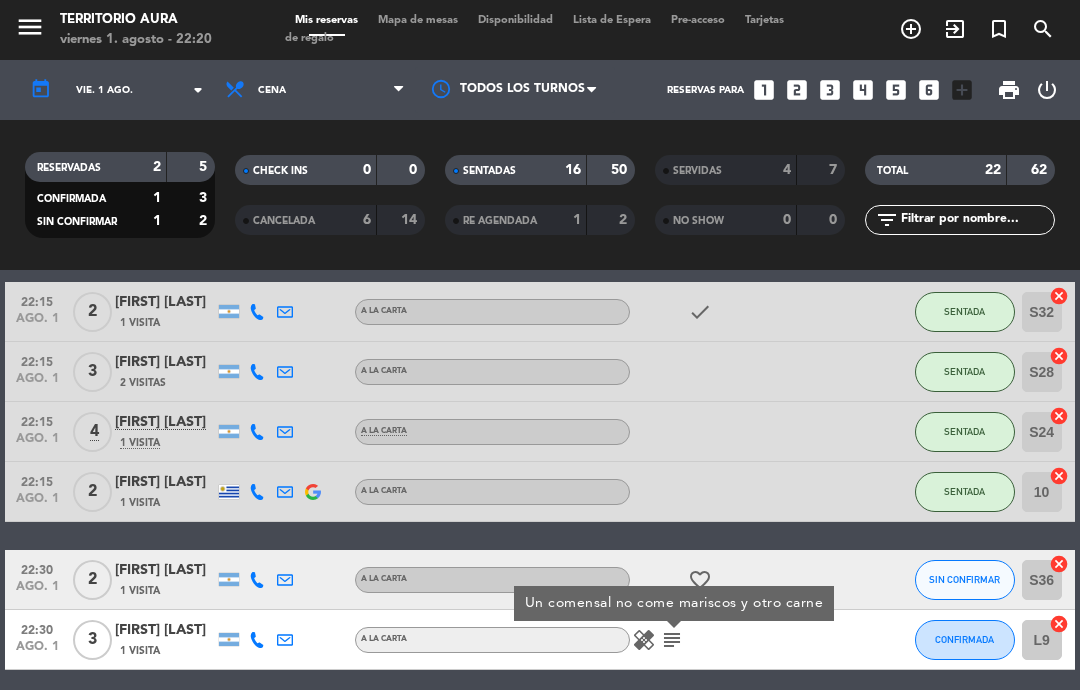 scroll, scrollTop: 19, scrollLeft: 0, axis: vertical 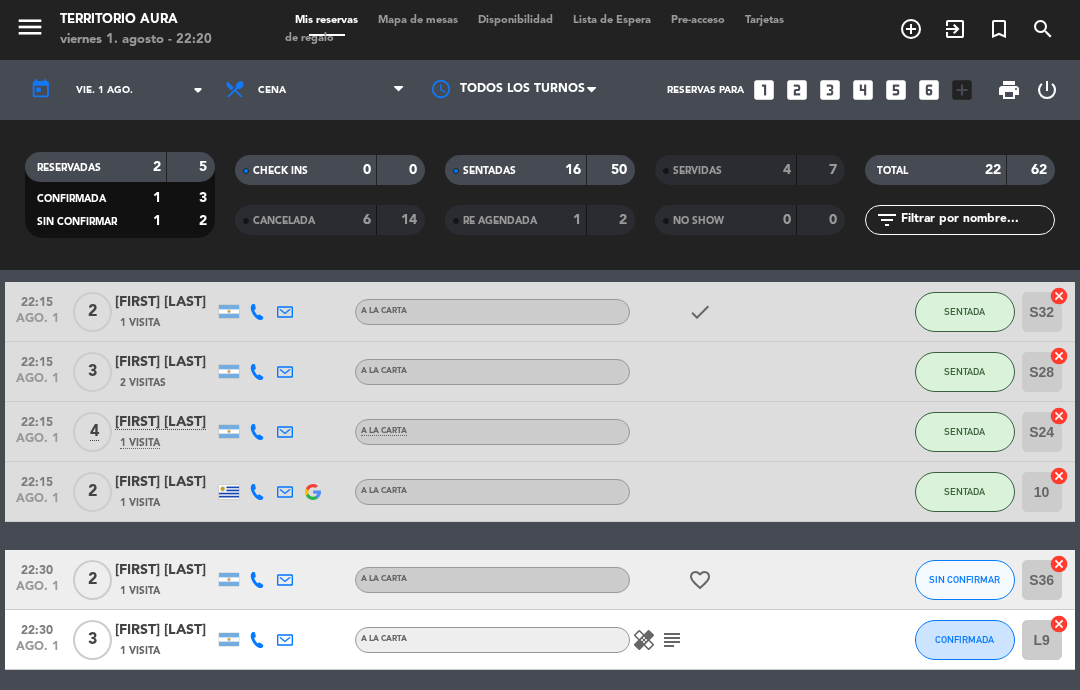 click 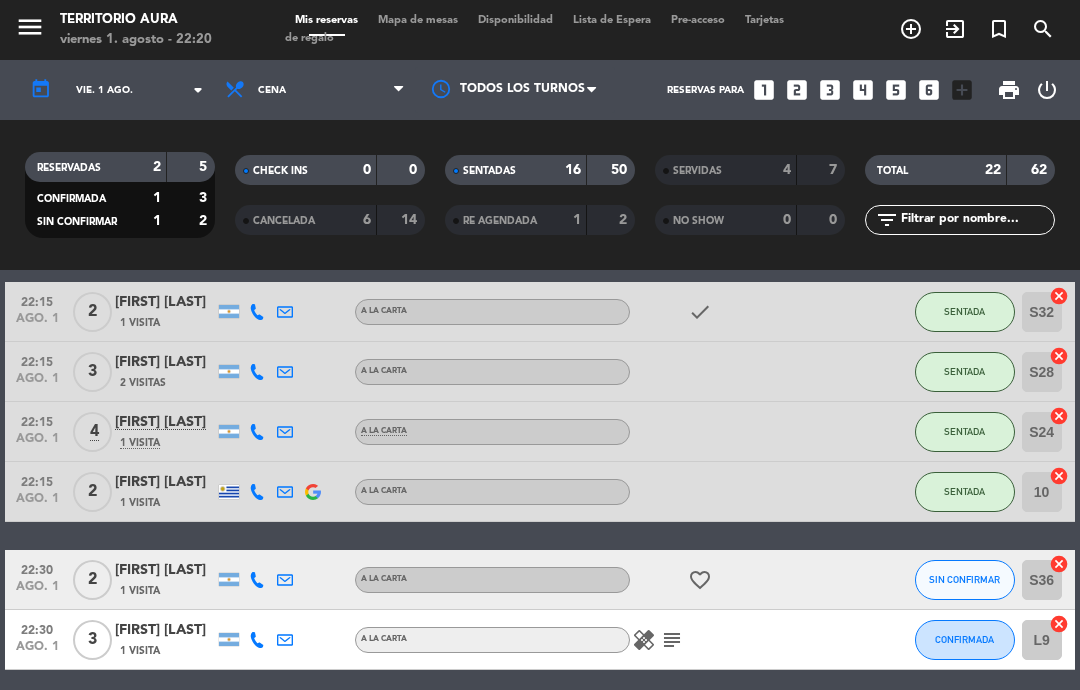 scroll, scrollTop: 80, scrollLeft: 0, axis: vertical 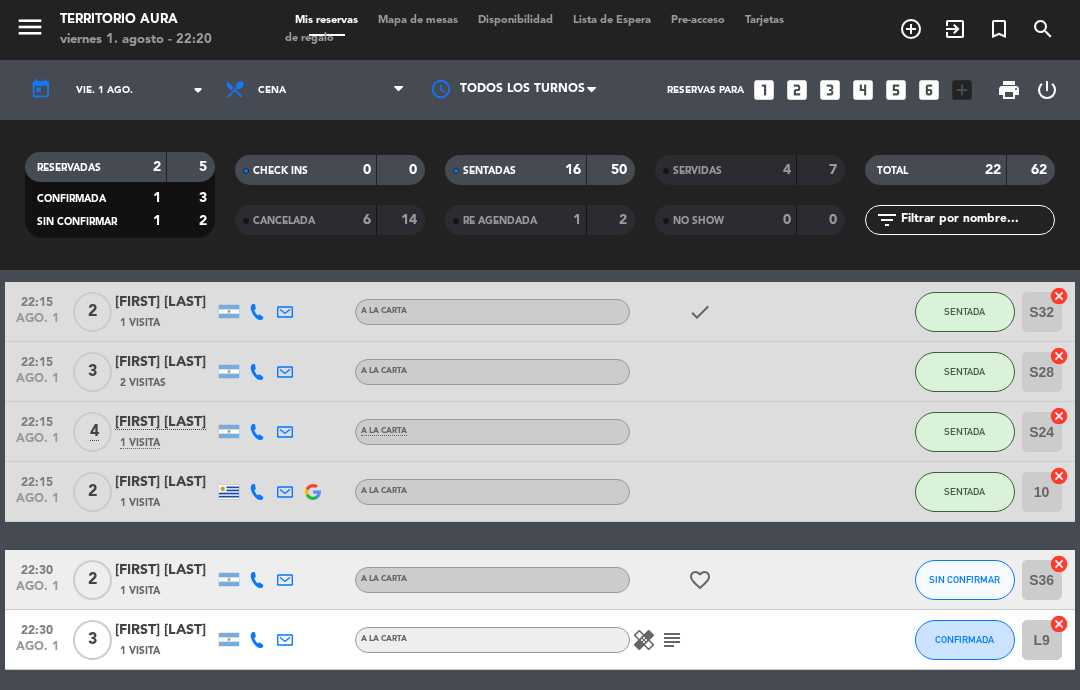 click on "healing subject" 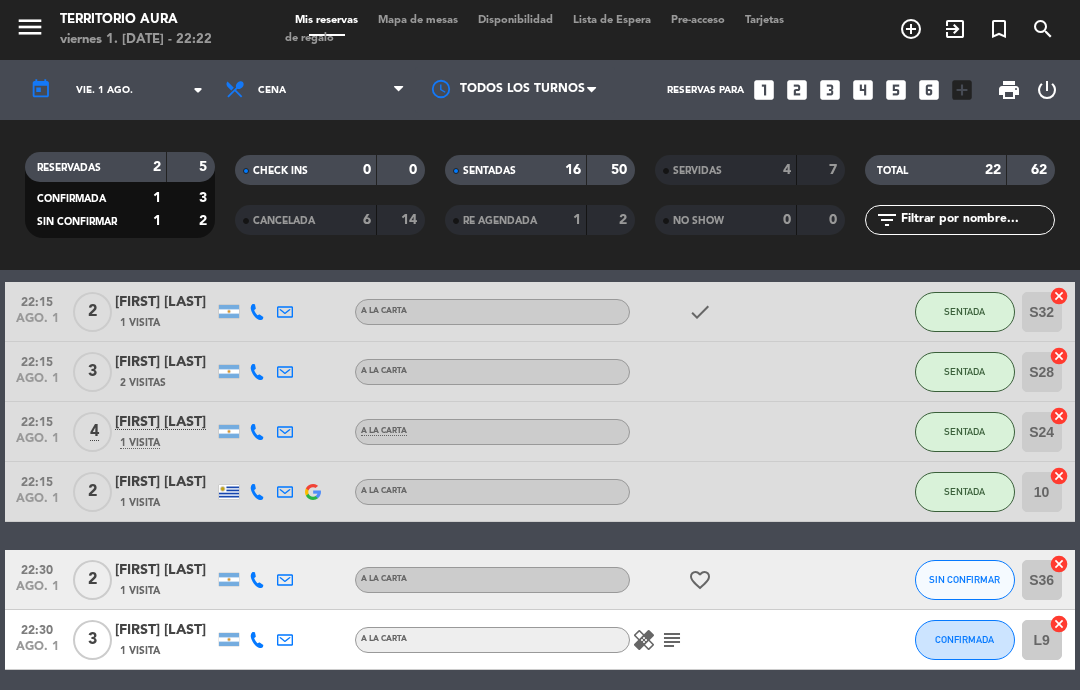 click on "S36" 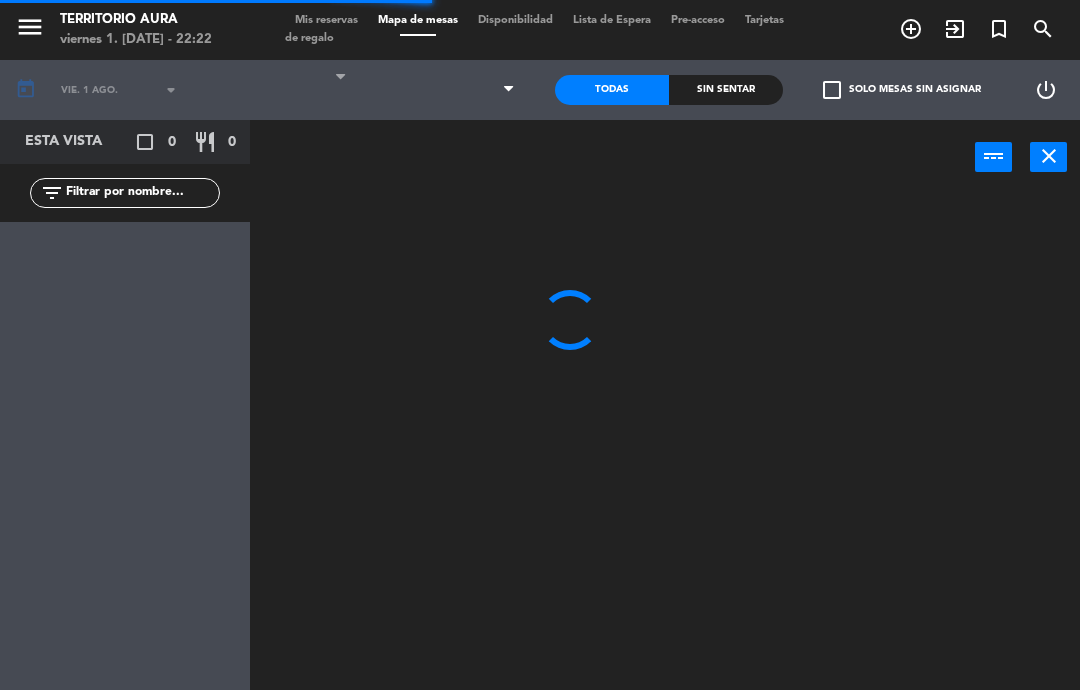 select on "dinner" 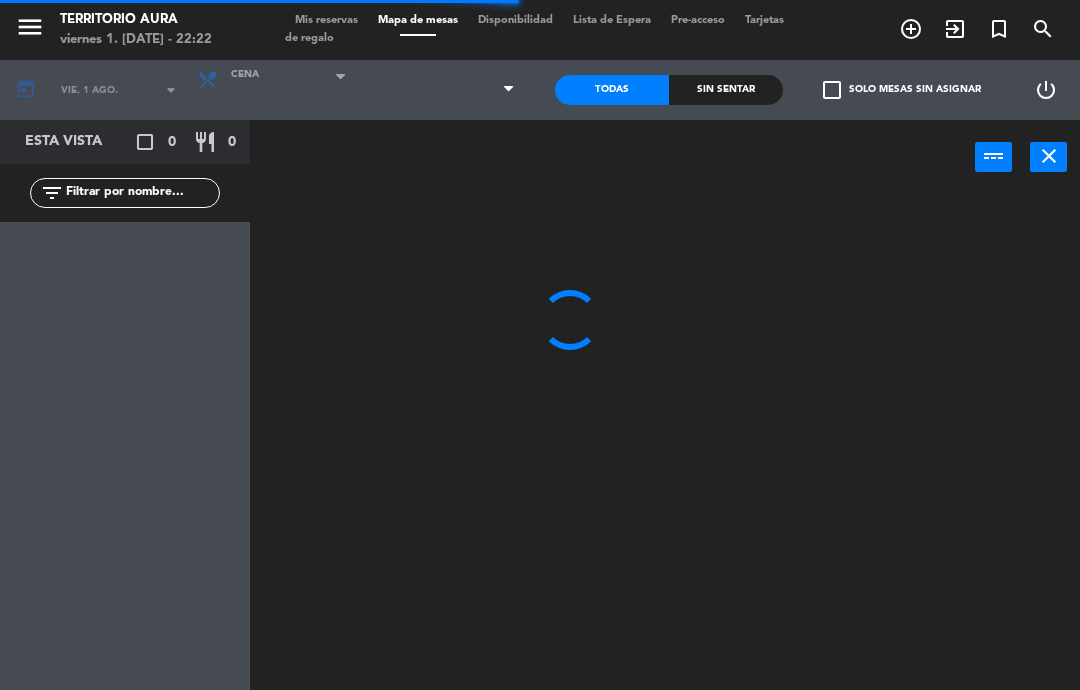 select 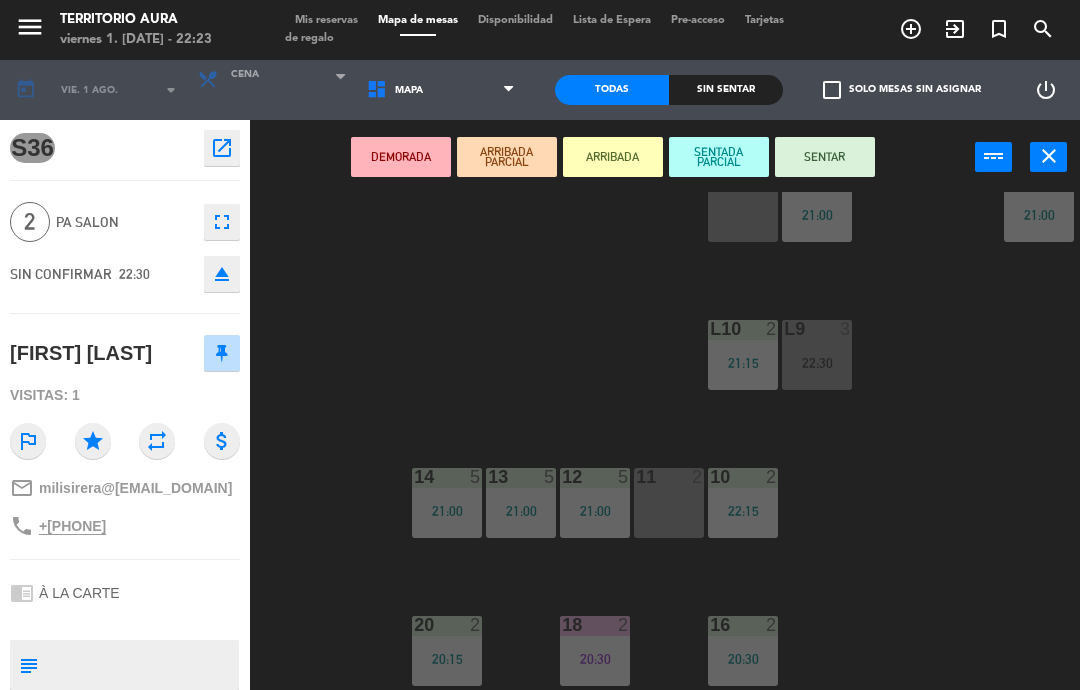 scroll, scrollTop: 277, scrollLeft: 0, axis: vertical 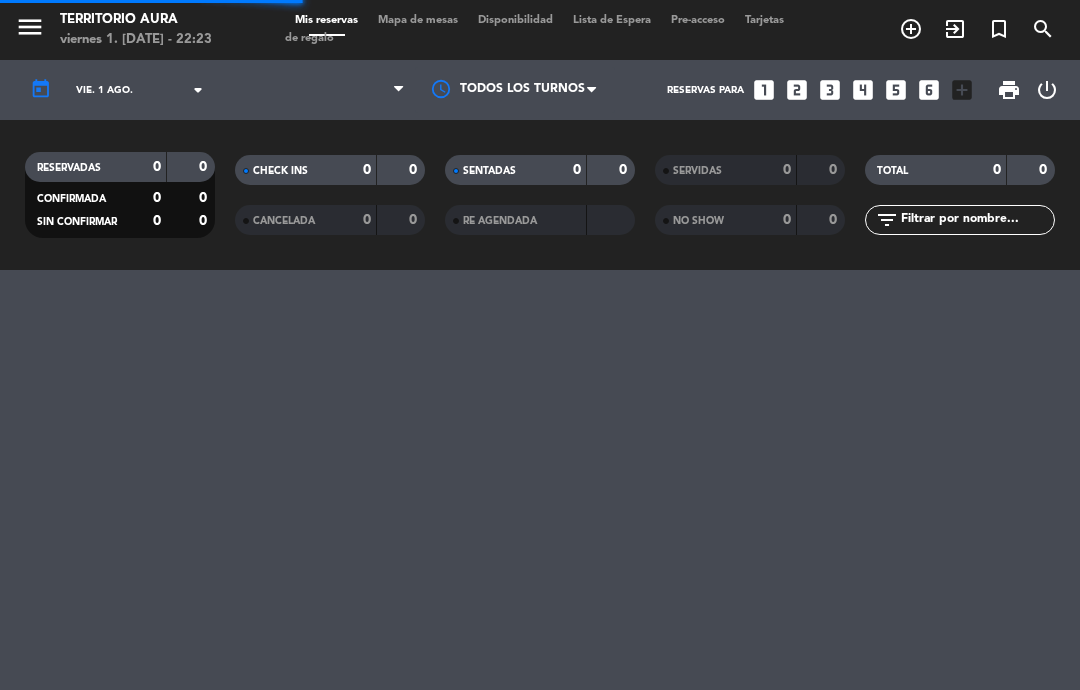 select on "dinner" 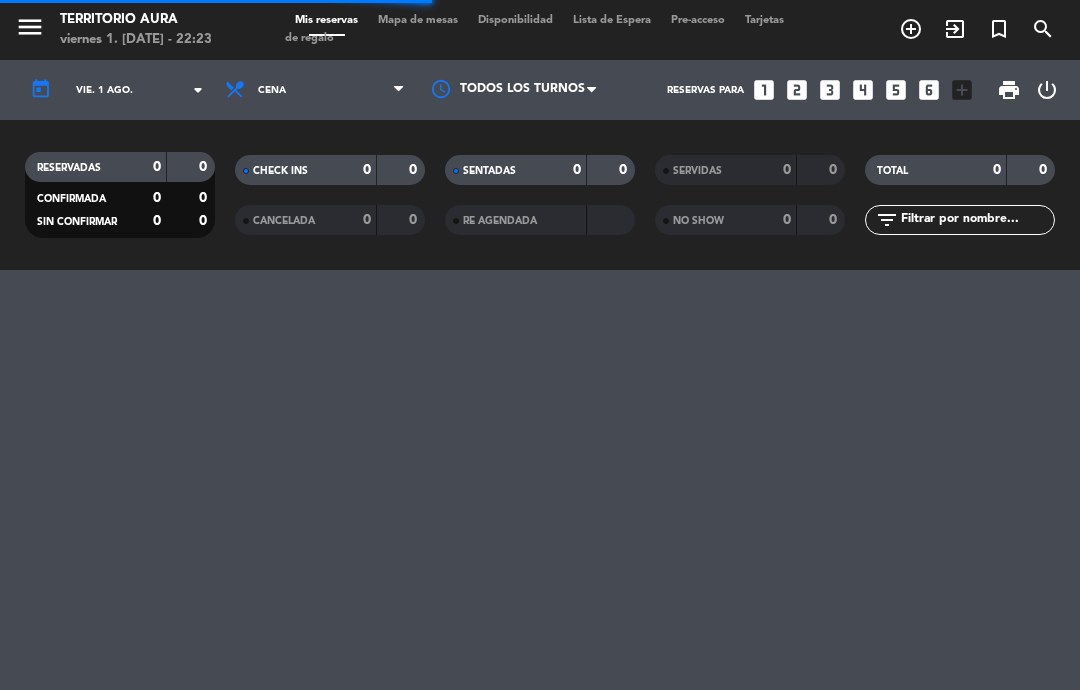 select on "dinner" 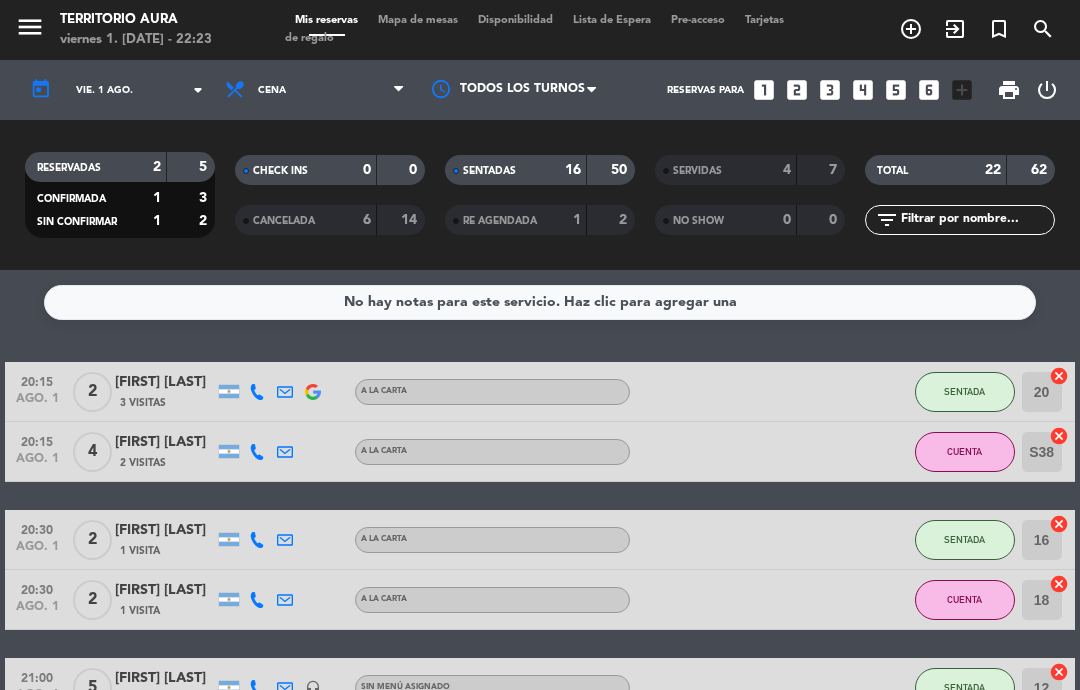 click on "CUENTA" 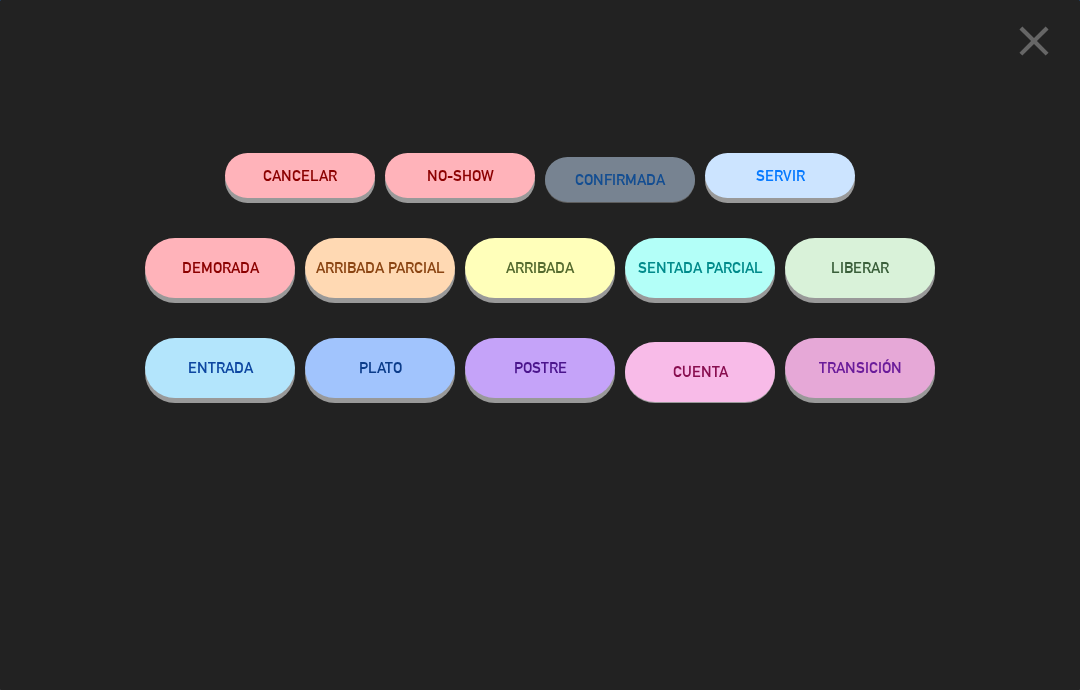 click on "SERVIR" 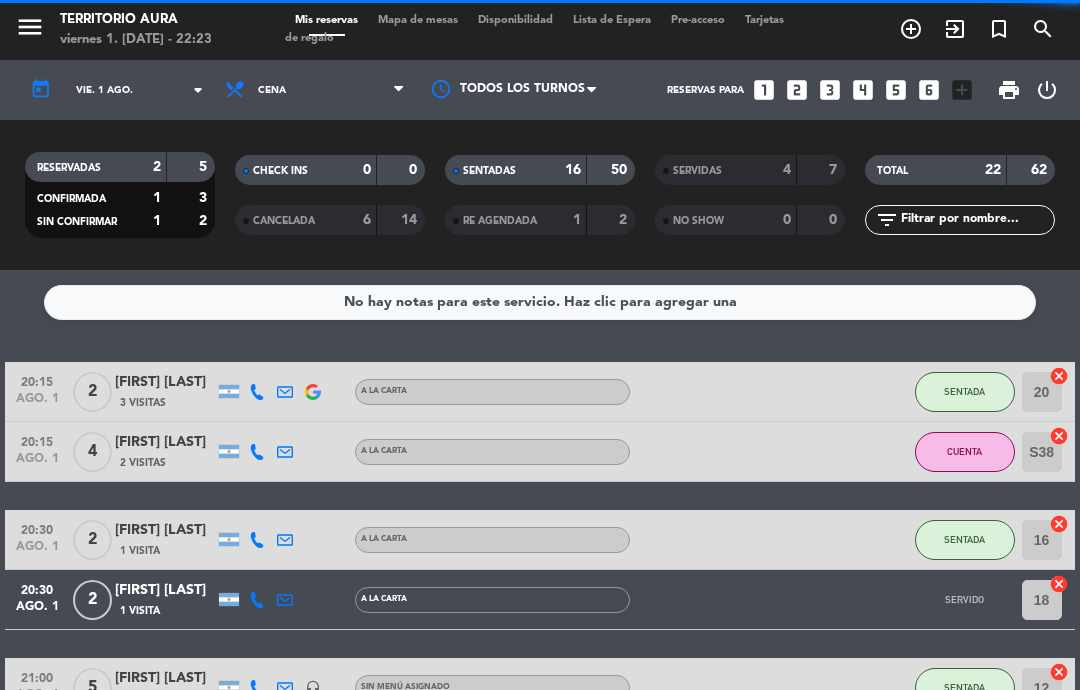 select on "dinner" 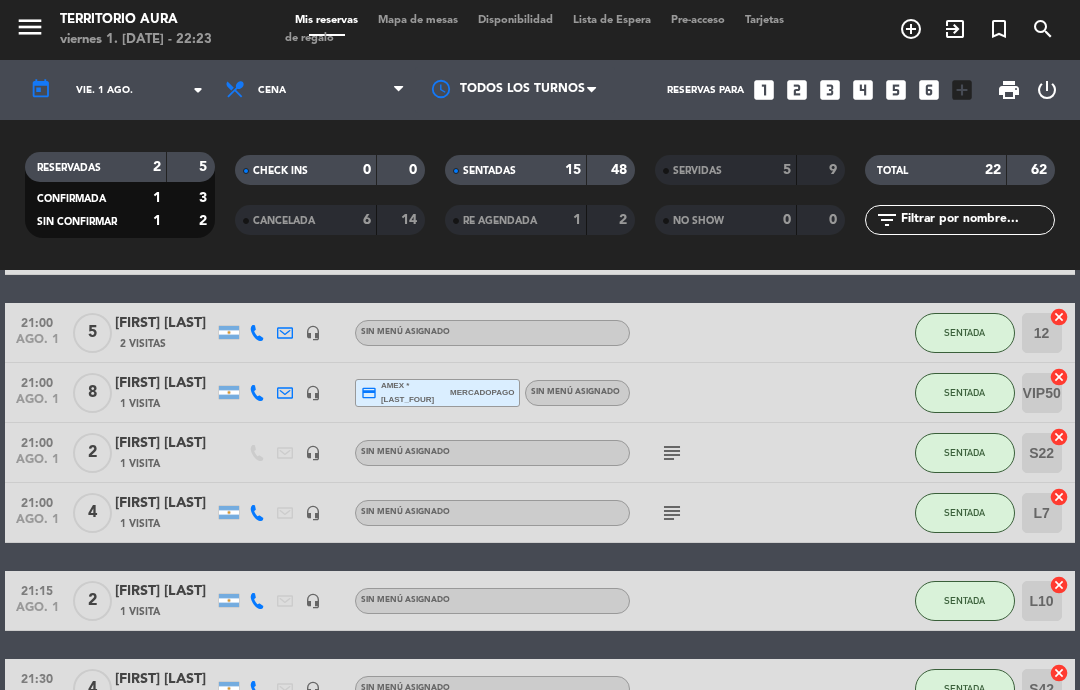 scroll, scrollTop: 335, scrollLeft: 0, axis: vertical 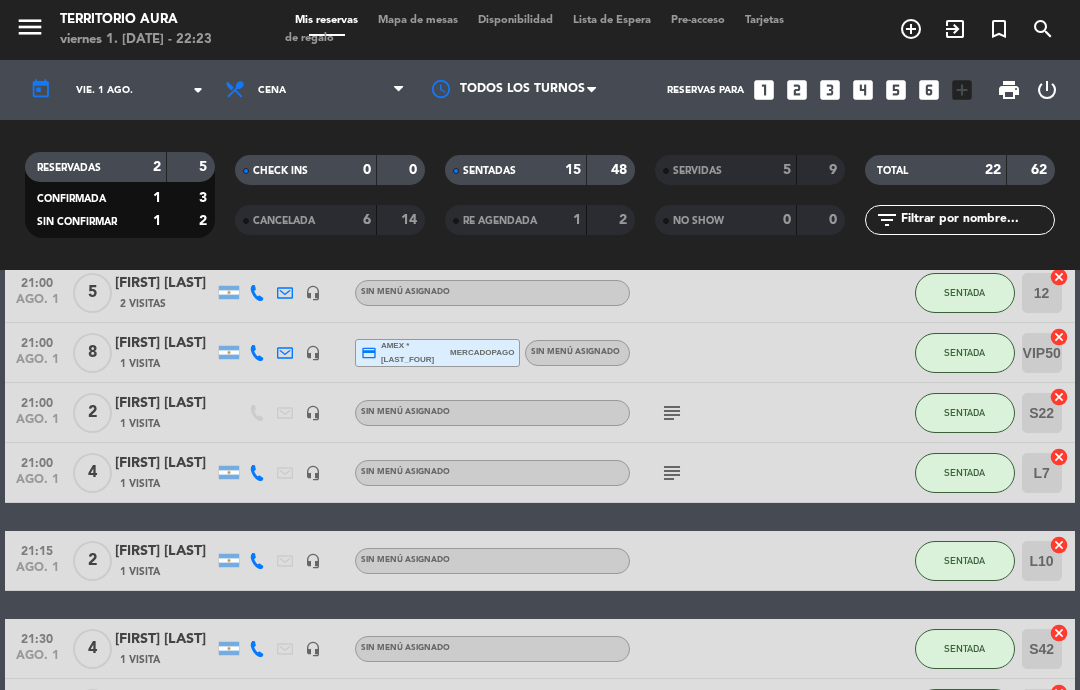 click on "subject" 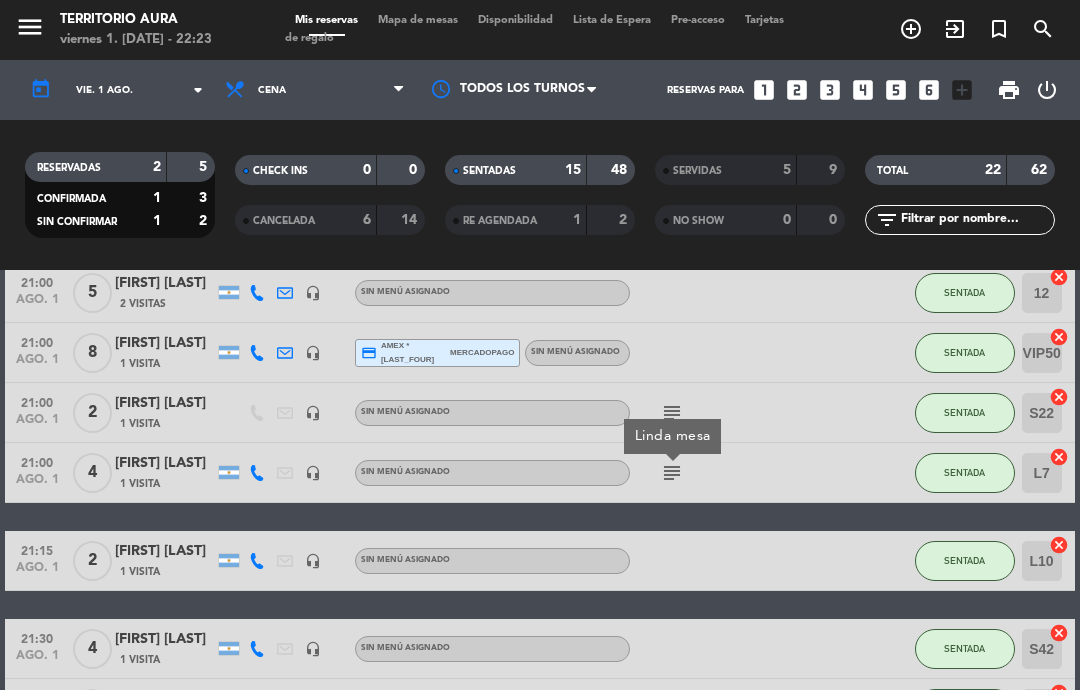 click 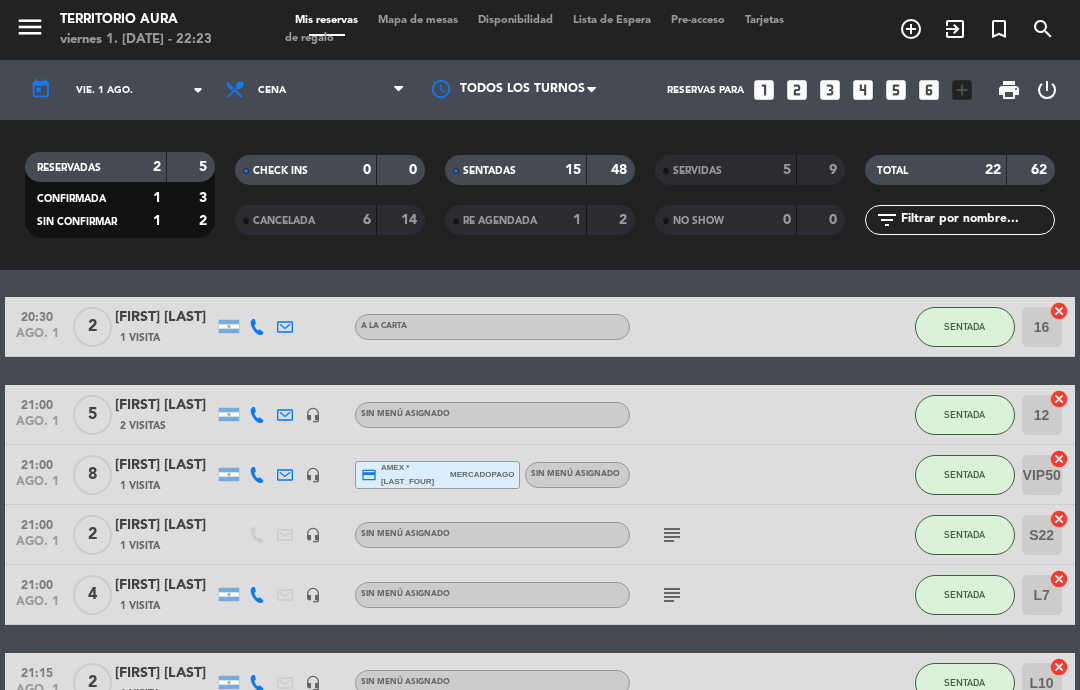 scroll, scrollTop: 287, scrollLeft: 0, axis: vertical 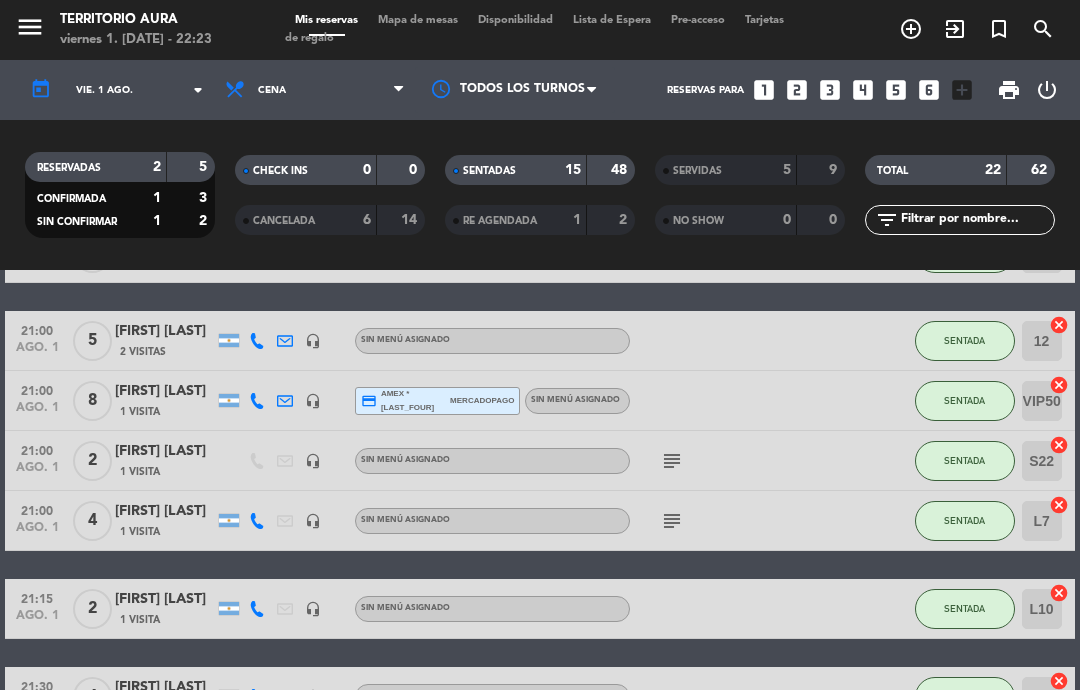 click on "subject" 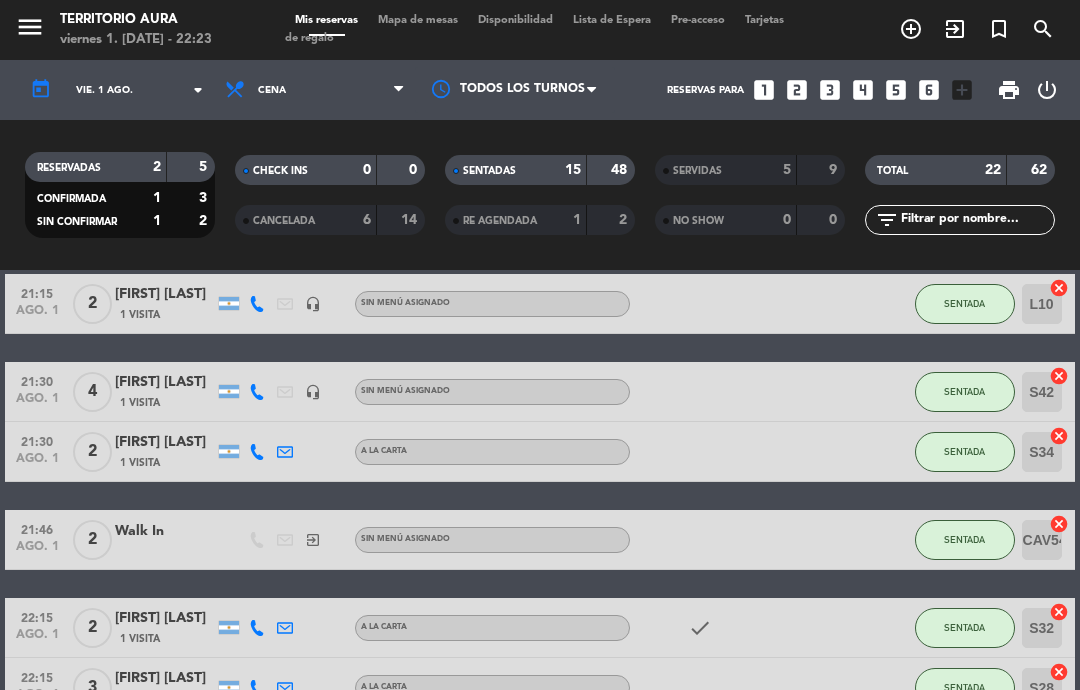scroll, scrollTop: 628, scrollLeft: 0, axis: vertical 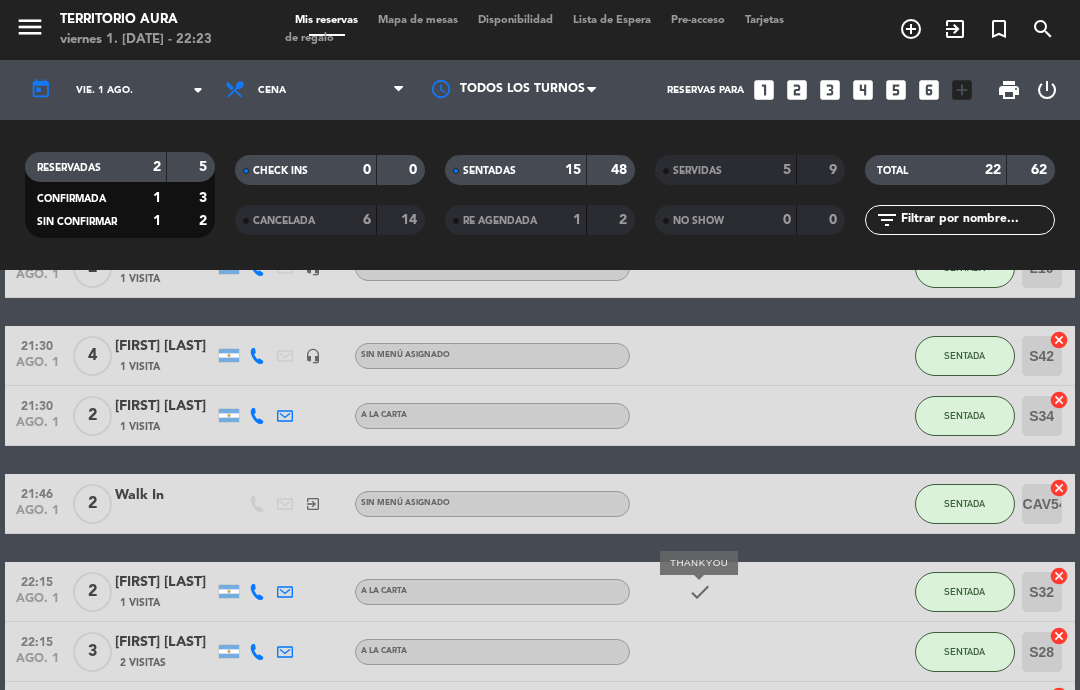 click on "check" 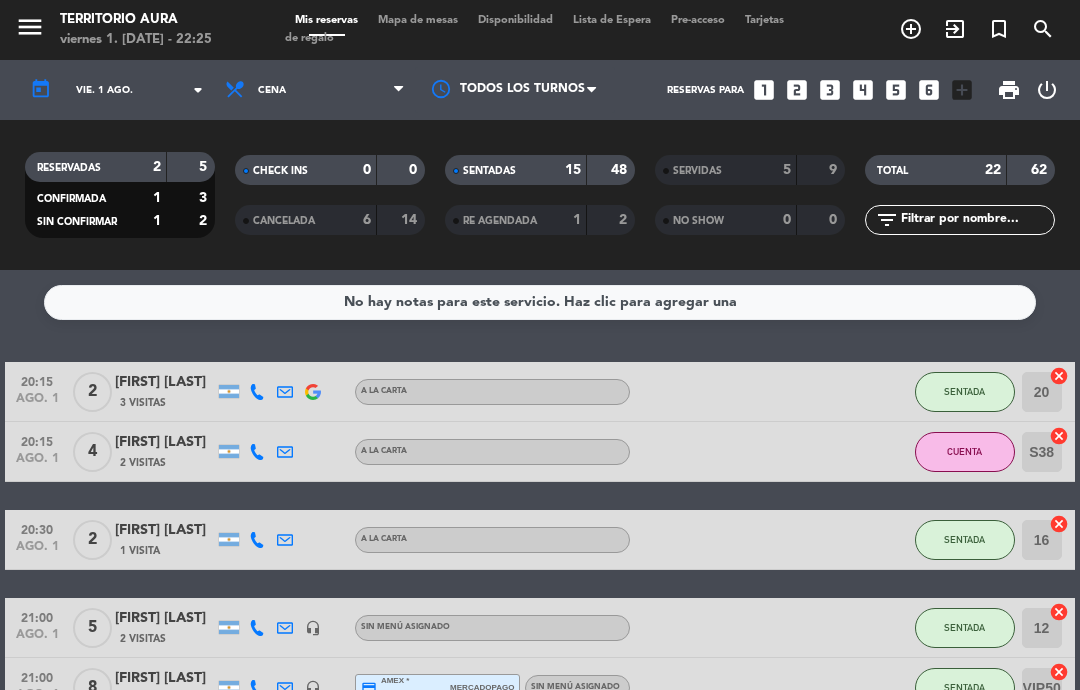scroll, scrollTop: -19, scrollLeft: 0, axis: vertical 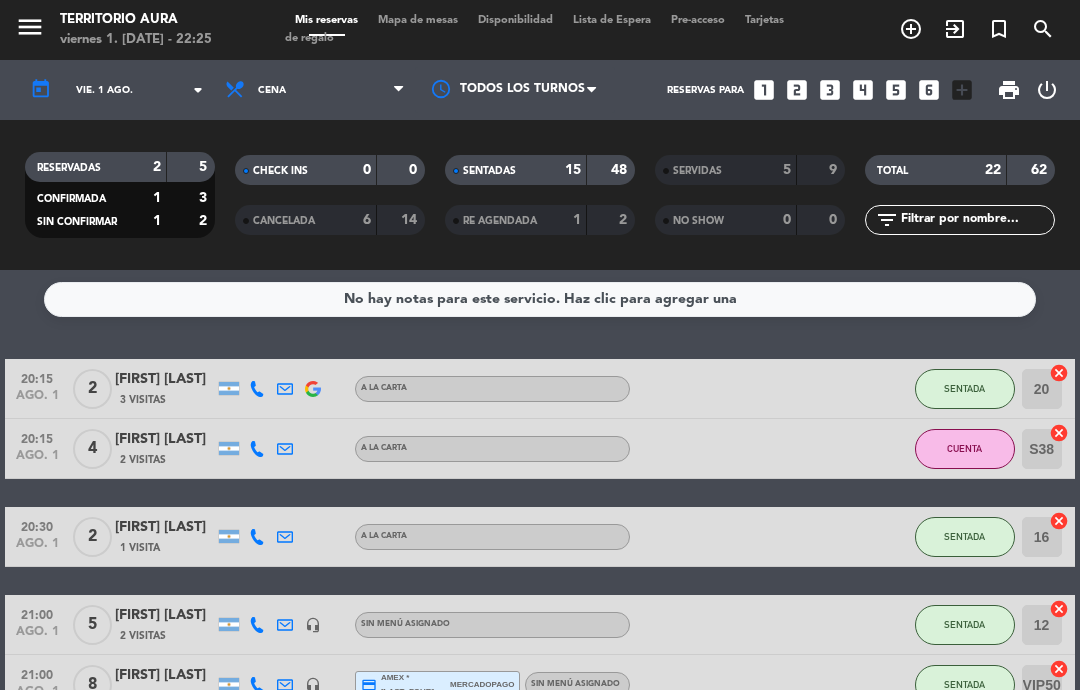 click on "Mapa de mesas" at bounding box center [418, 20] 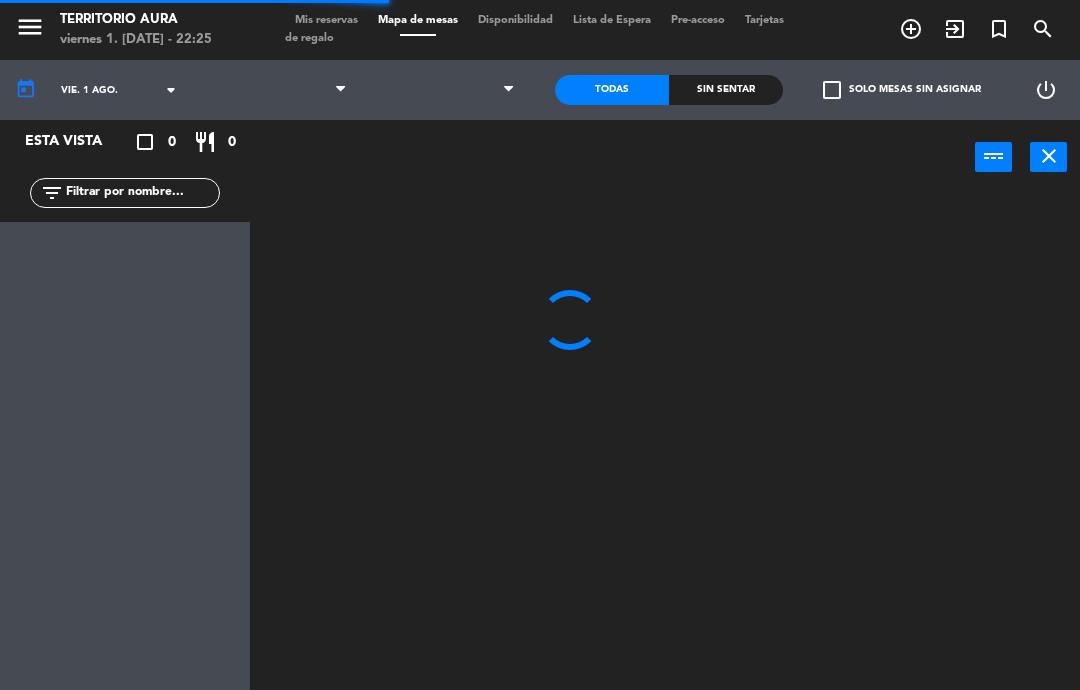 select on "dinner" 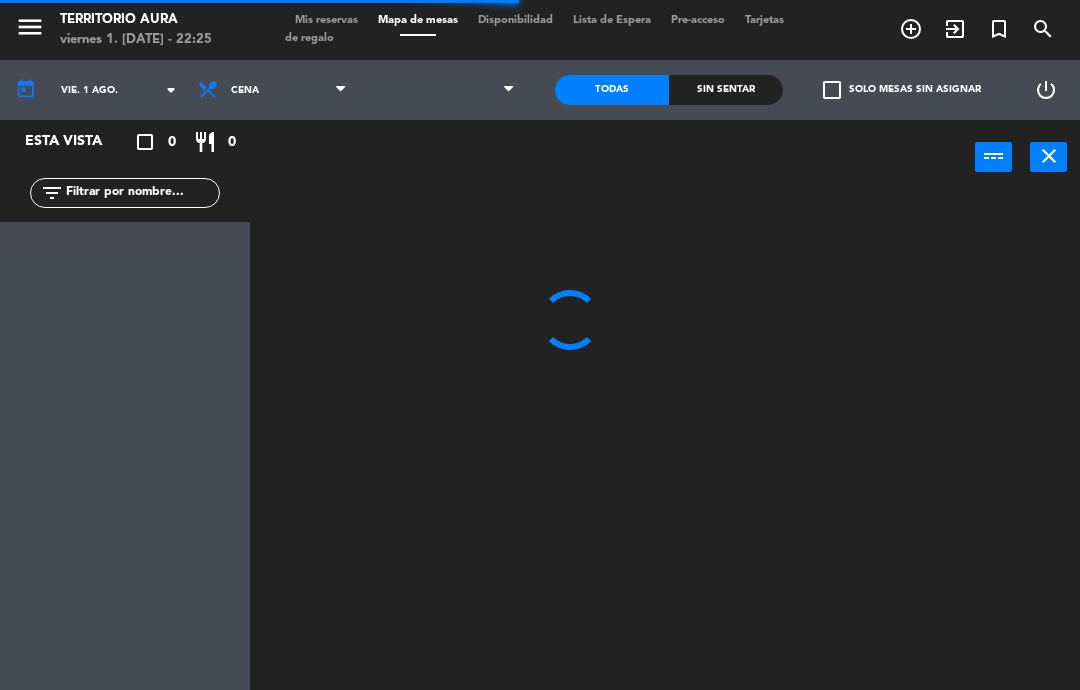 select 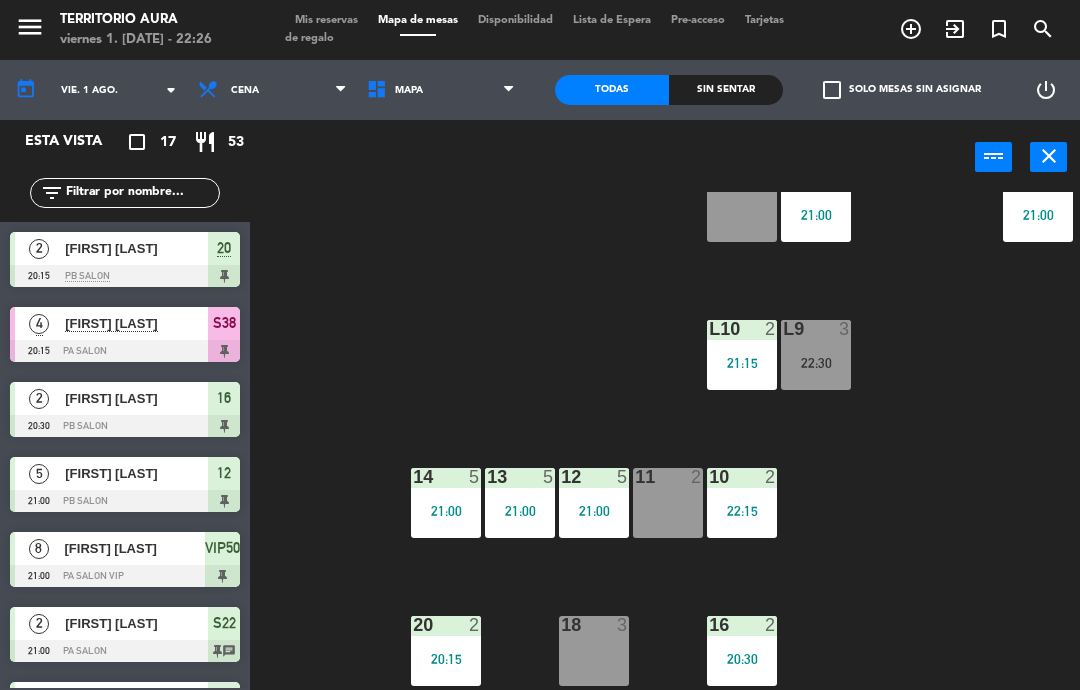 scroll, scrollTop: 277, scrollLeft: 1, axis: both 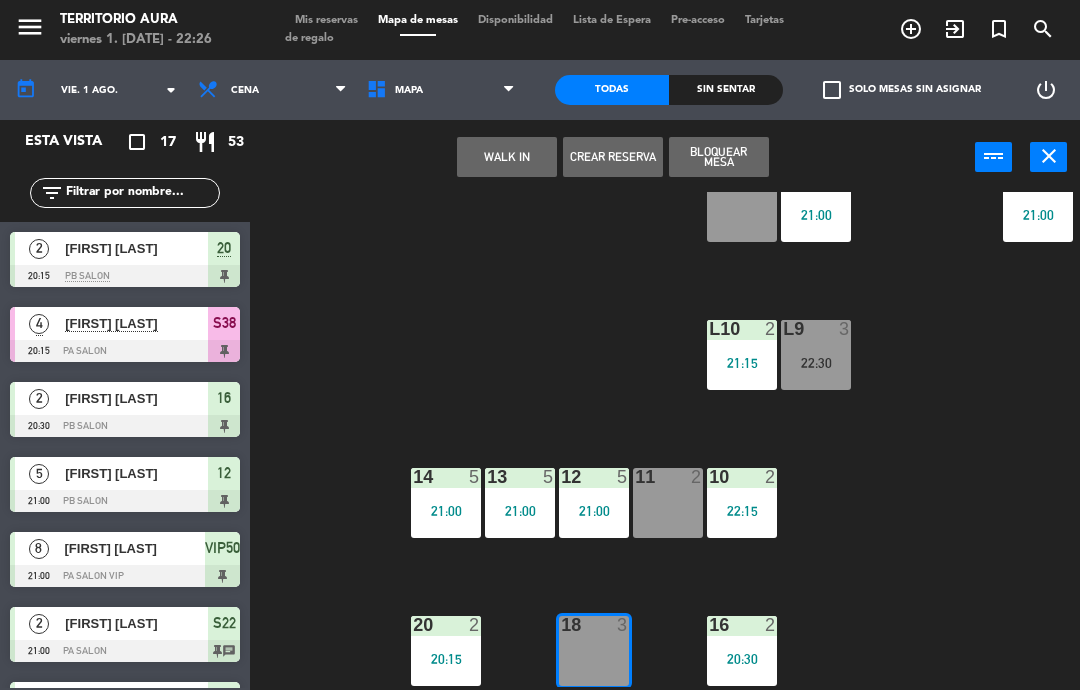 click on "18  3" at bounding box center (594, 651) 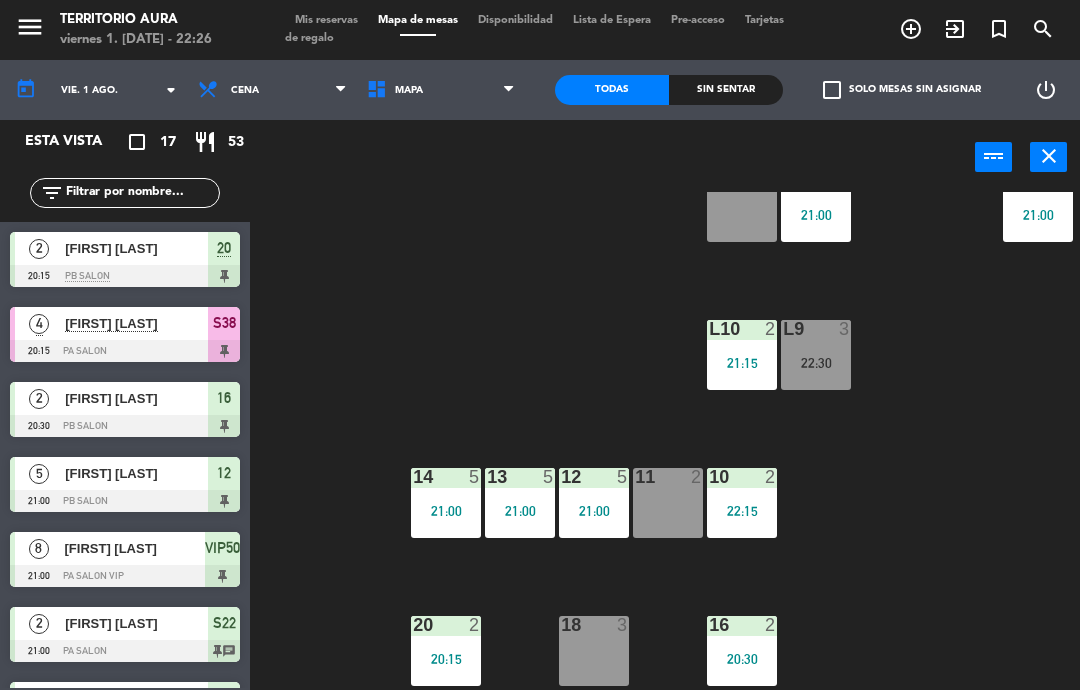 click on "18  3" at bounding box center (594, 651) 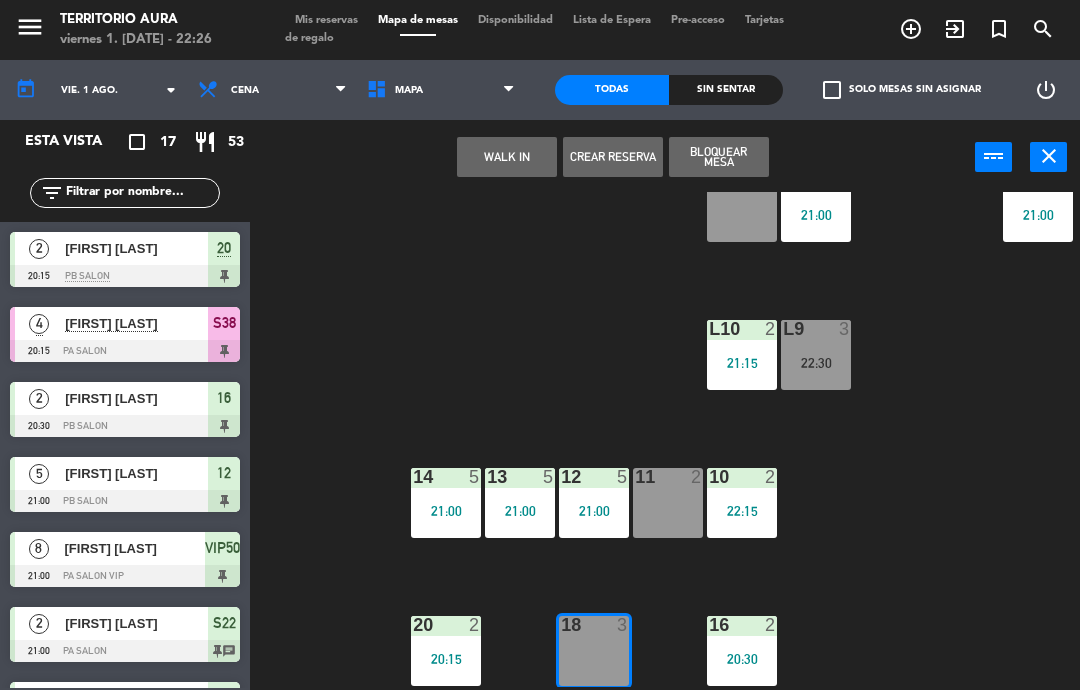 click on "WALK IN" at bounding box center (507, 157) 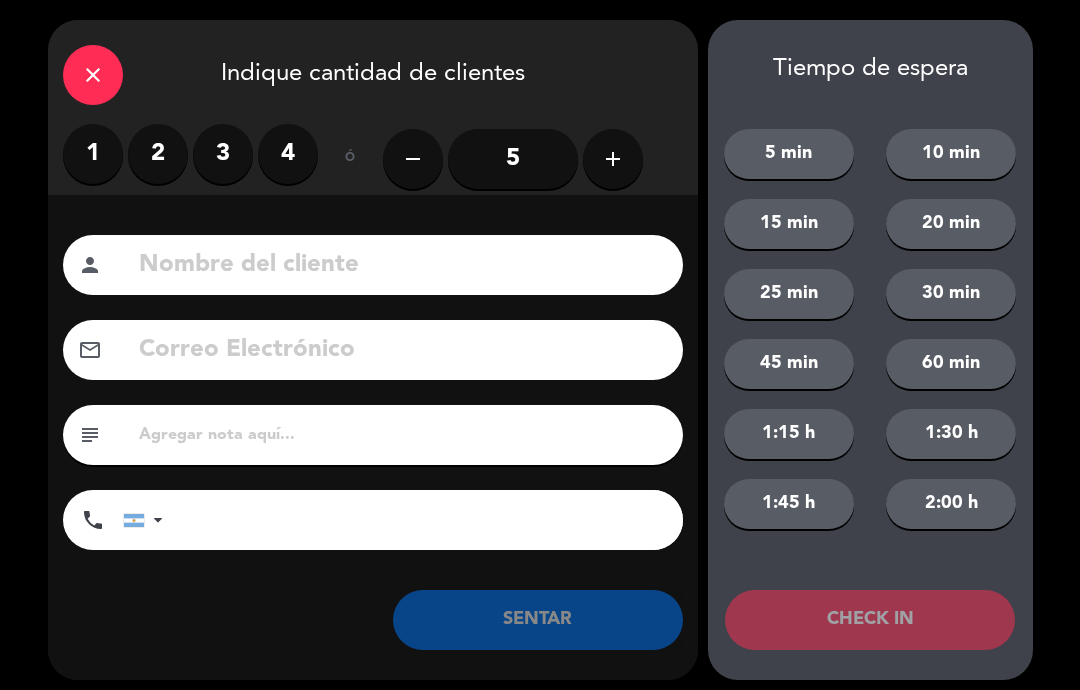 click on "2" at bounding box center (158, 154) 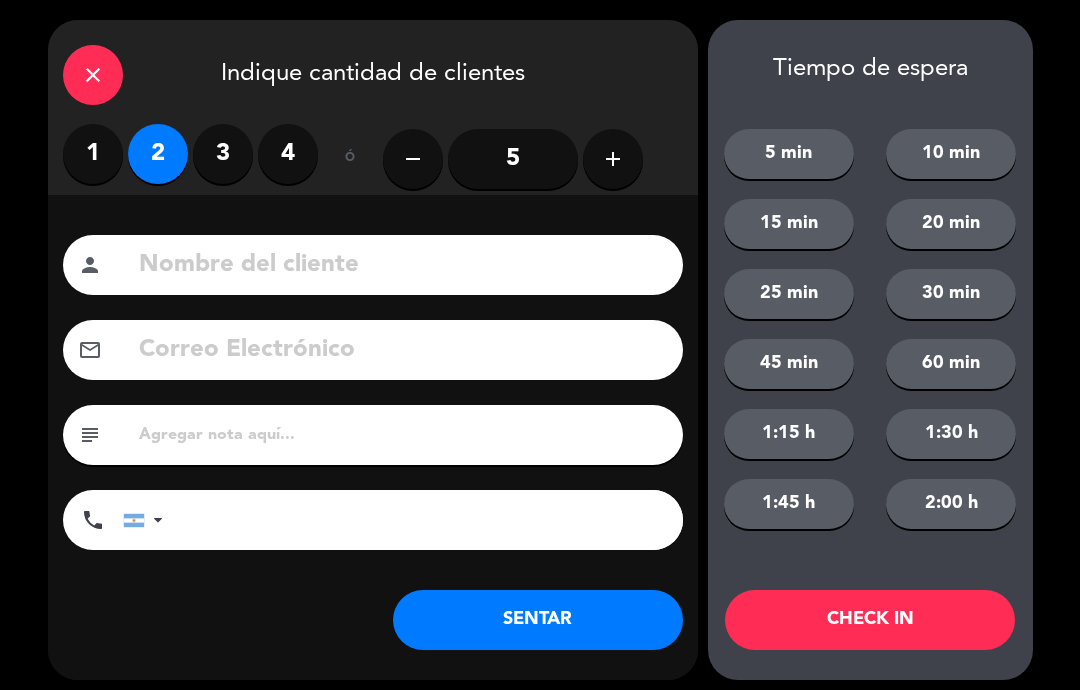 click on "SENTAR" 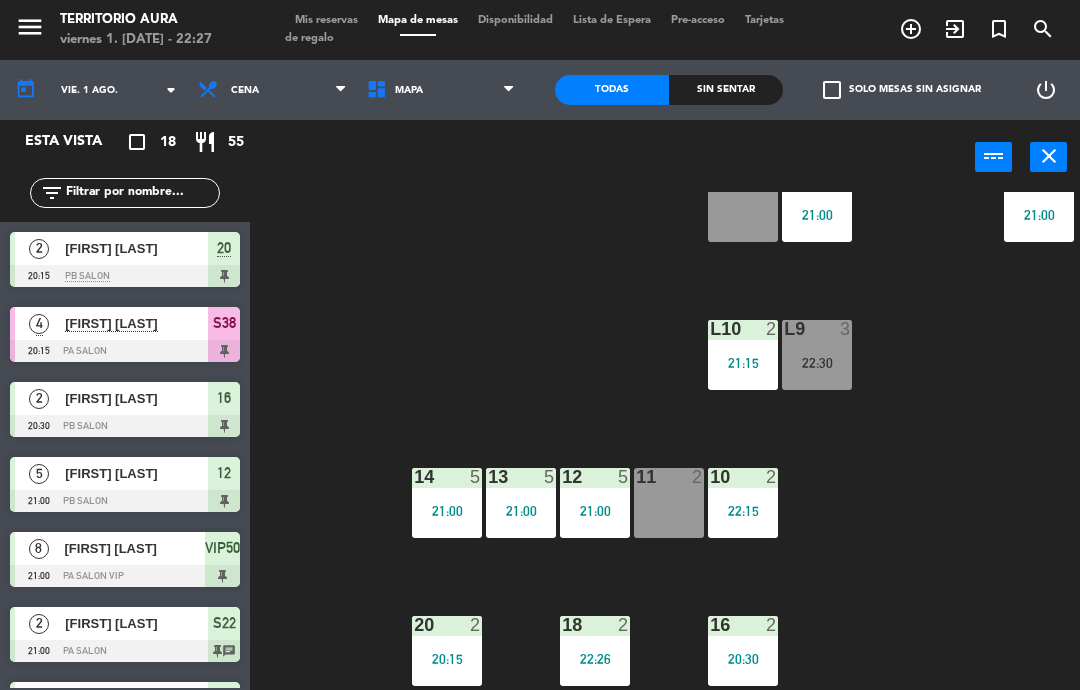 scroll, scrollTop: 277, scrollLeft: 0, axis: vertical 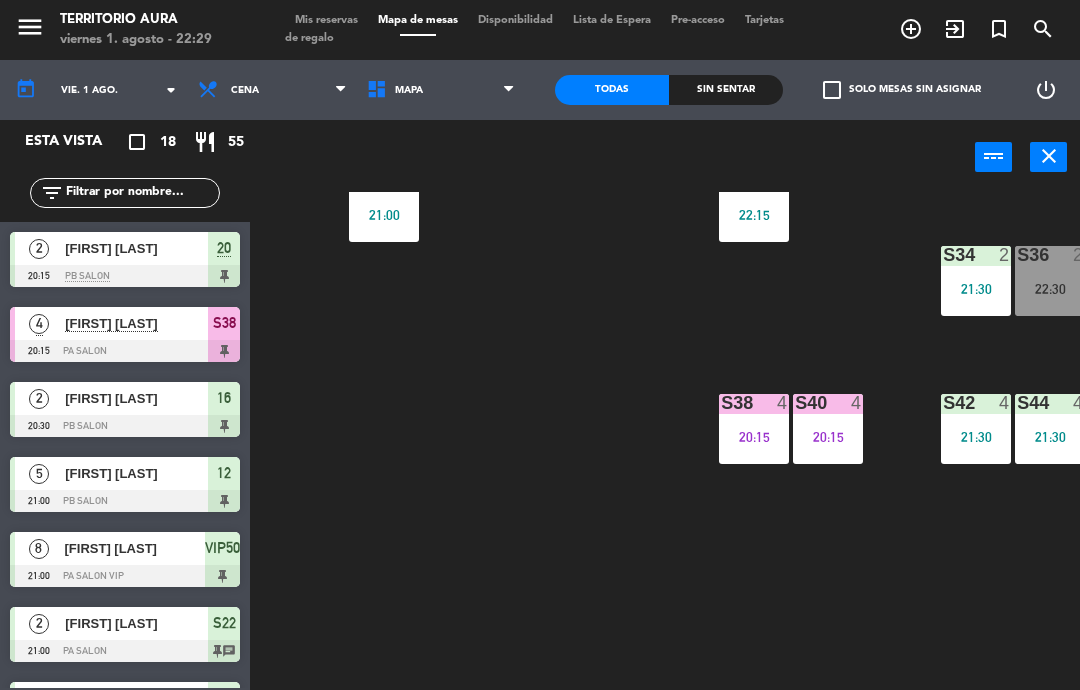 click on "S22  2   21:00  S24  4   22:15  S26  4   22:15  B3  1  B4  1  B5  1  B6  1  B1  1  B2  1  CAV52  2  CAV54  2   21:46  S28  3   22:15  S30  3   22:15  L7  4   21:00  L8  4  VIP50  8   21:00  S32  2   22:15  S34  2   21:30  S36  2   22:30  L10  2   21:15  L9  3   22:30  S42  4   21:30  S38  4   20:15  S40  4   20:15  s44  4   21:30  10  2   22:15  11  2  12  5   21:00  13  5   21:00  14  5   21:00  16  2   20:30  18  2   22:26  20  2   20:15" 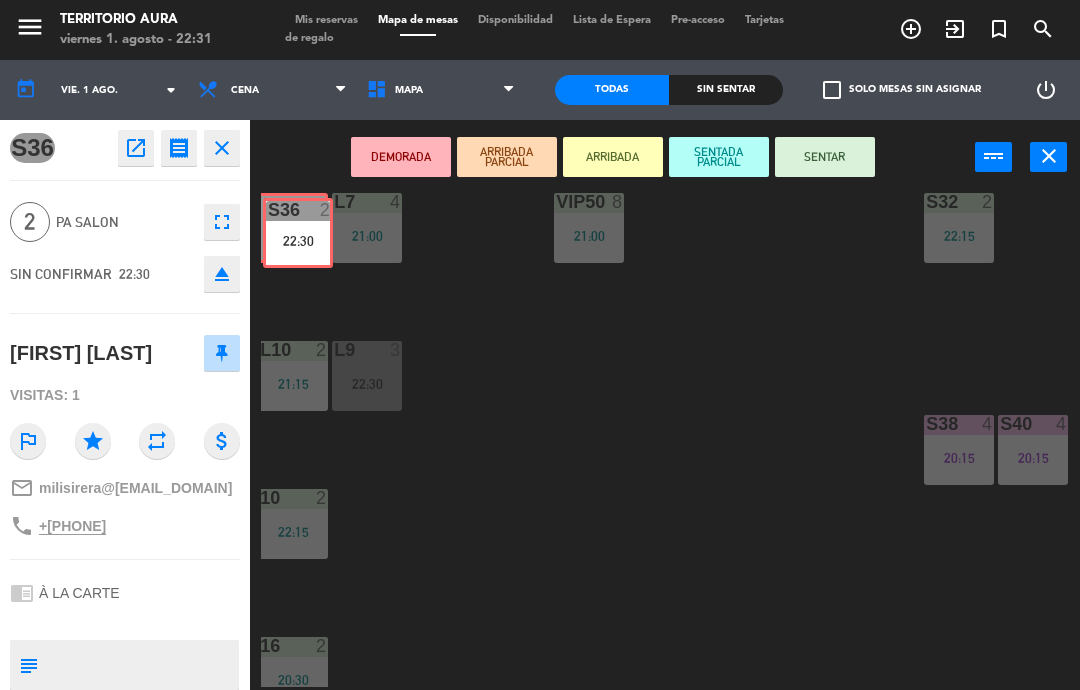 scroll, scrollTop: 250, scrollLeft: 450, axis: both 